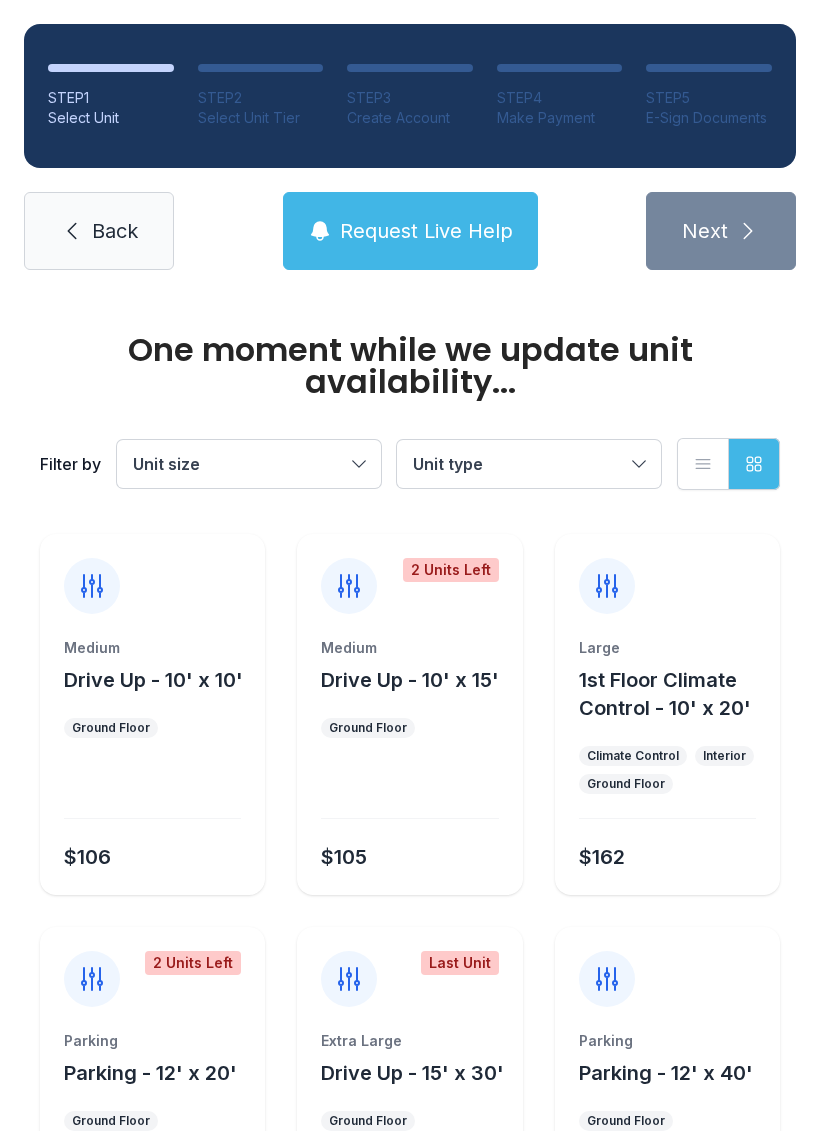 scroll, scrollTop: 0, scrollLeft: 0, axis: both 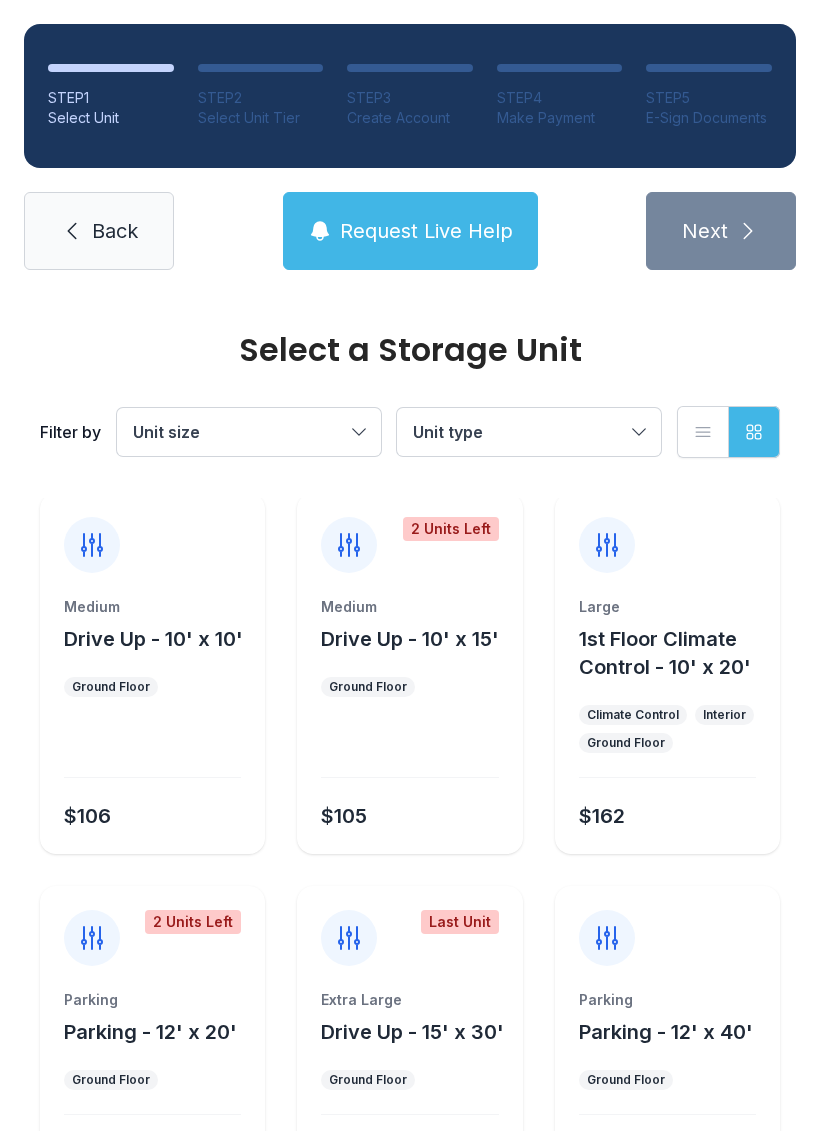 click on "Unit size" at bounding box center (249, 432) 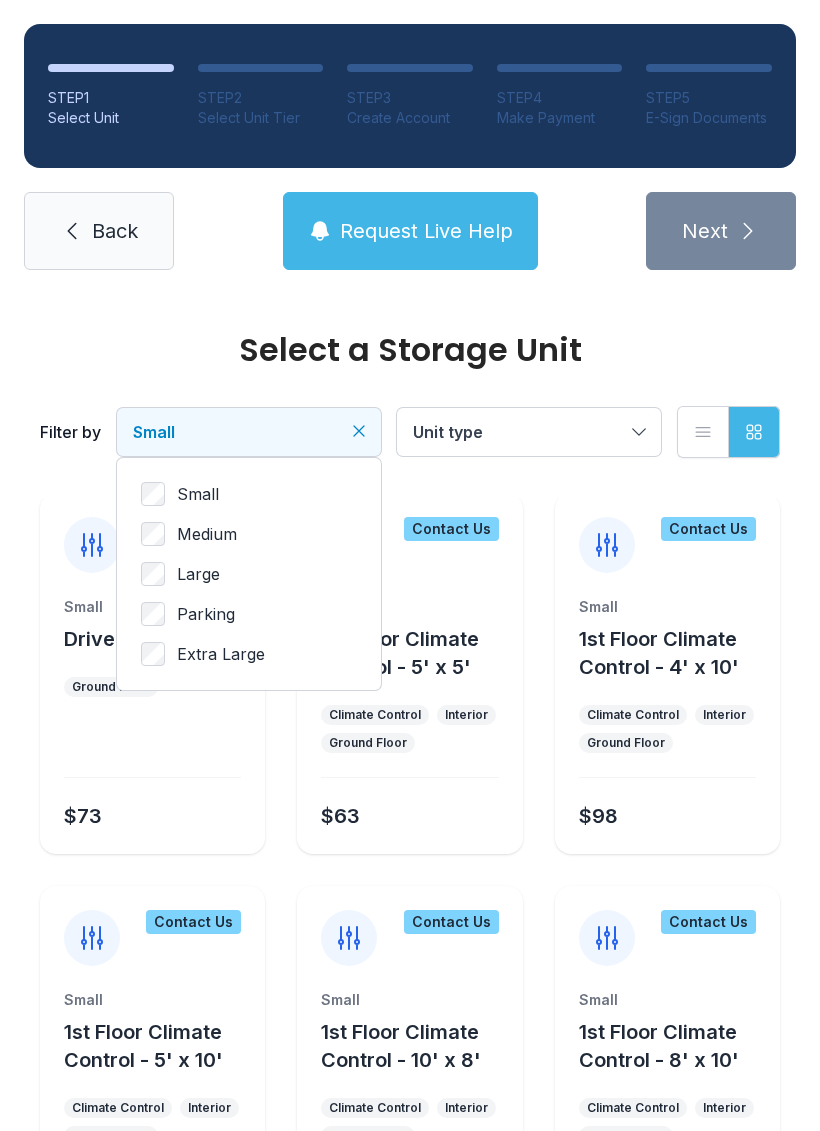 click on "Unit type" at bounding box center (529, 432) 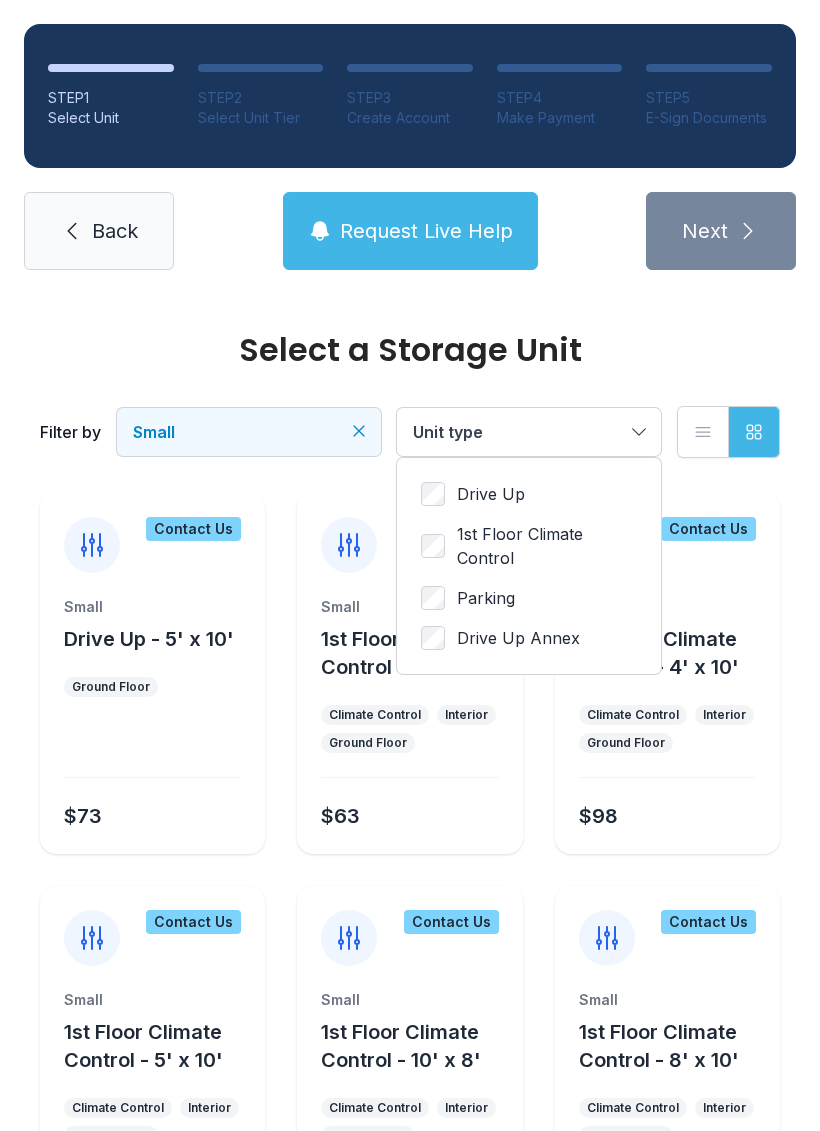 scroll, scrollTop: 0, scrollLeft: 0, axis: both 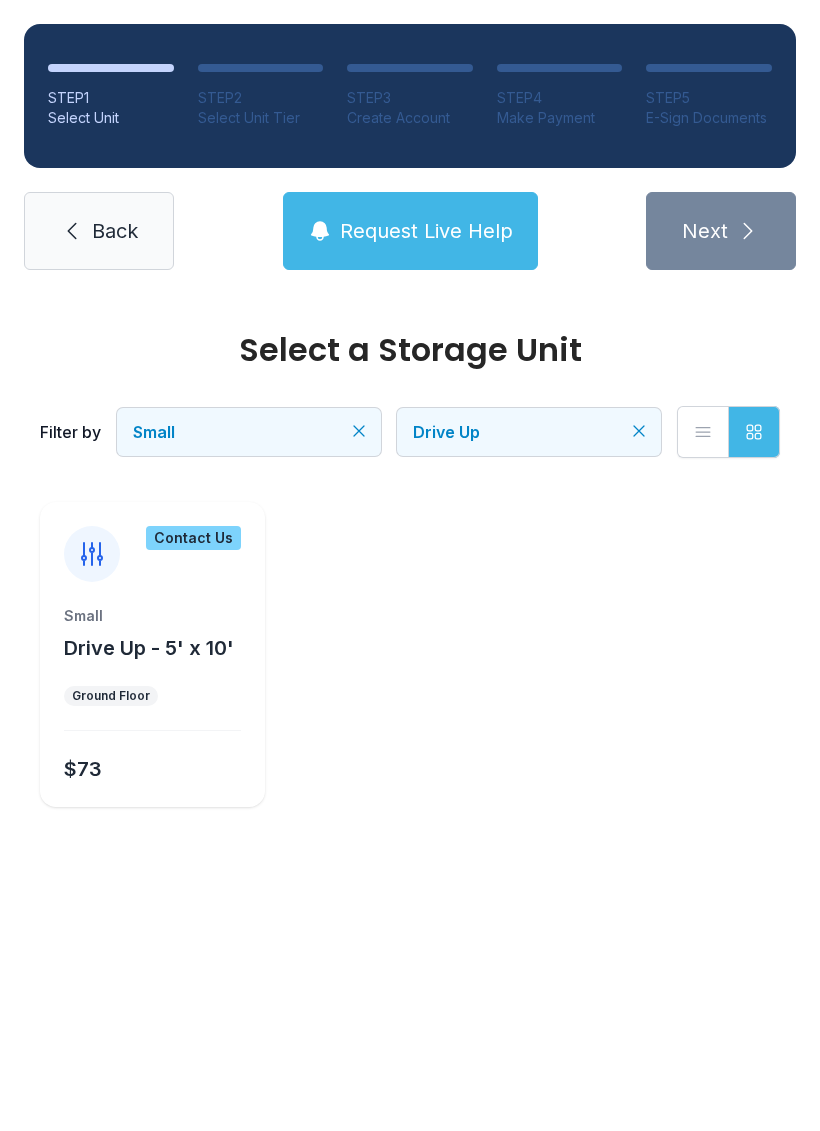 click on "Request Live Help" at bounding box center [426, 231] 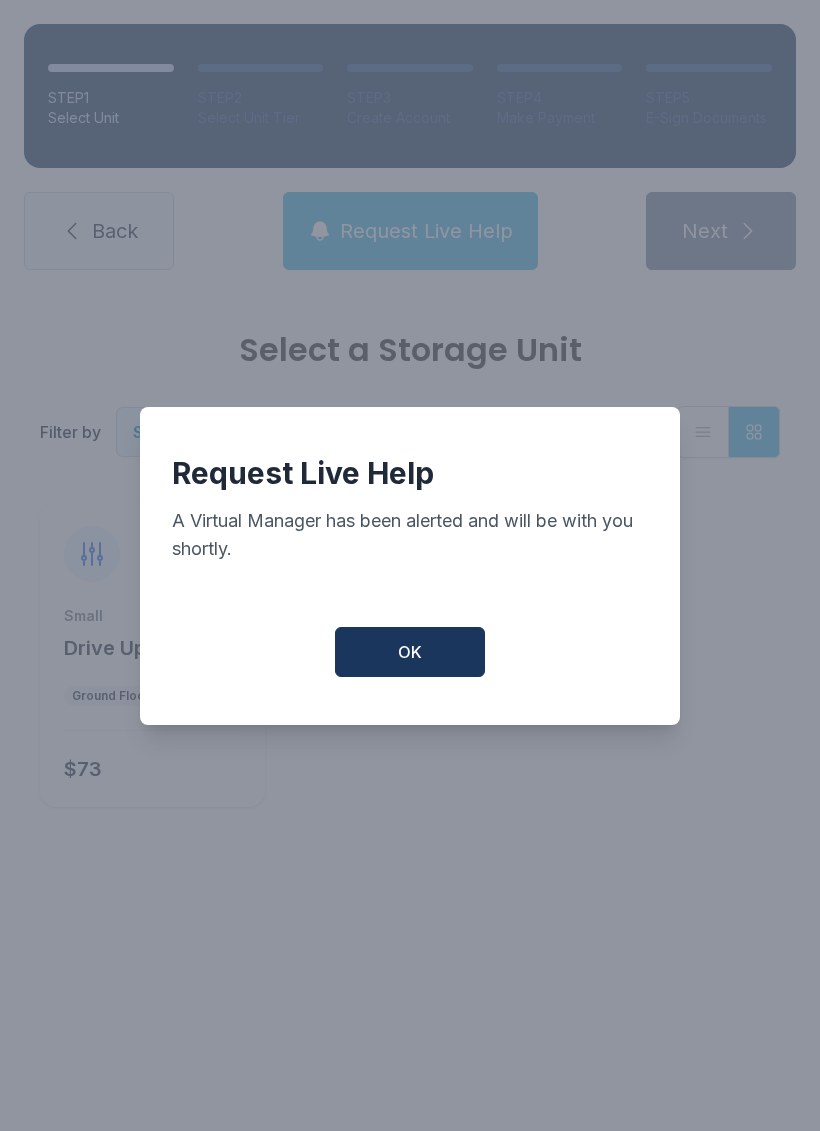 click on "OK" at bounding box center [410, 652] 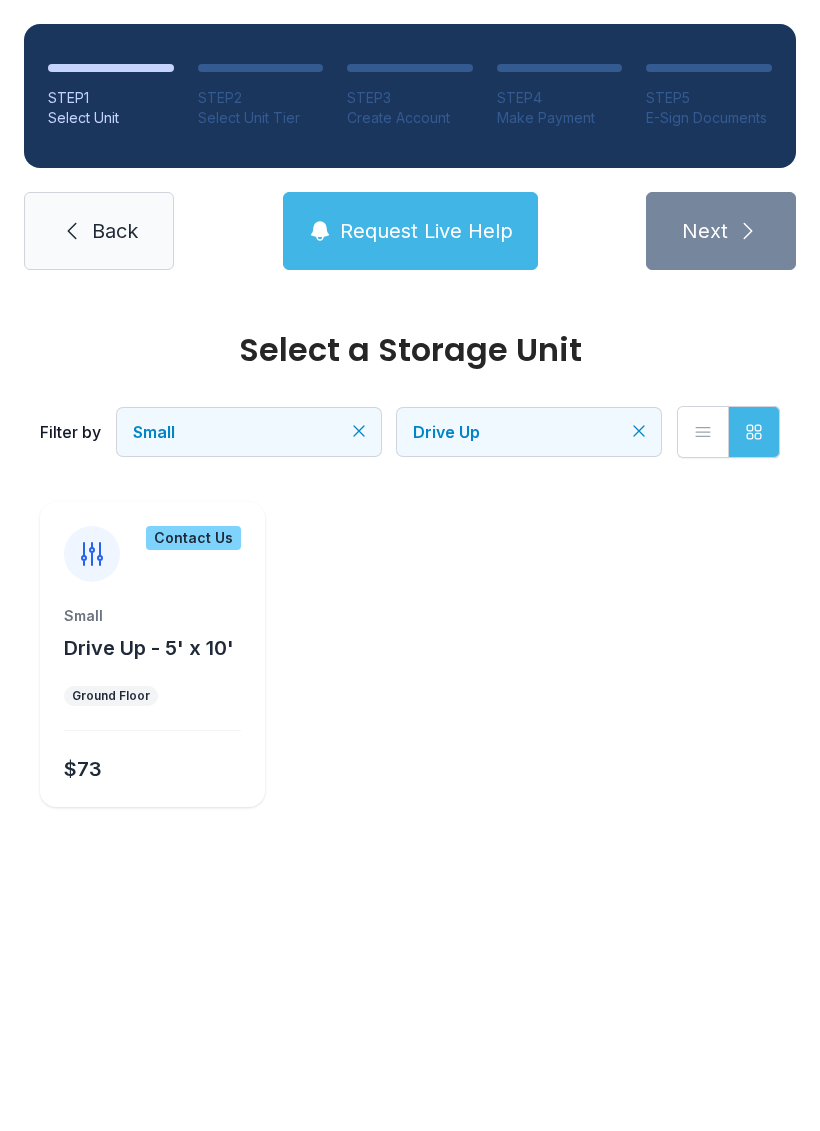 click on "Small Drive Up - 5' x 10' Ground Floor $73" at bounding box center [152, 706] 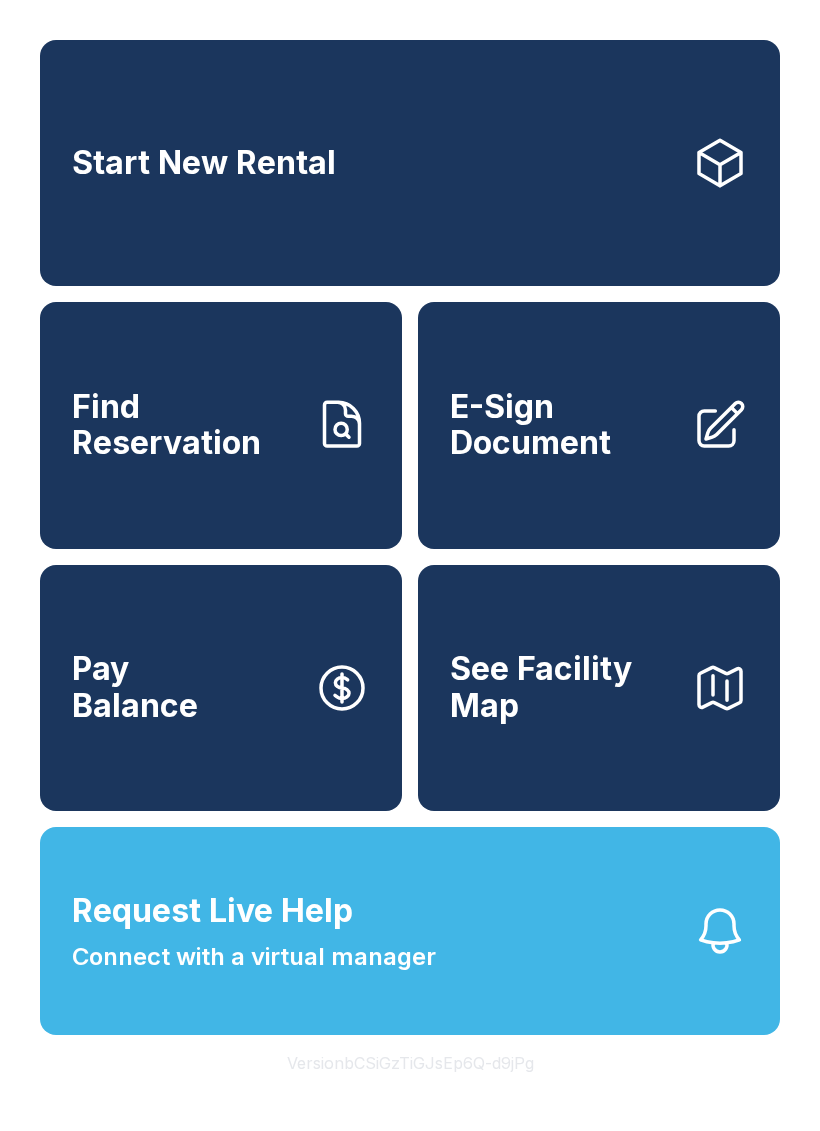 click on "Find Reservation" at bounding box center (185, 425) 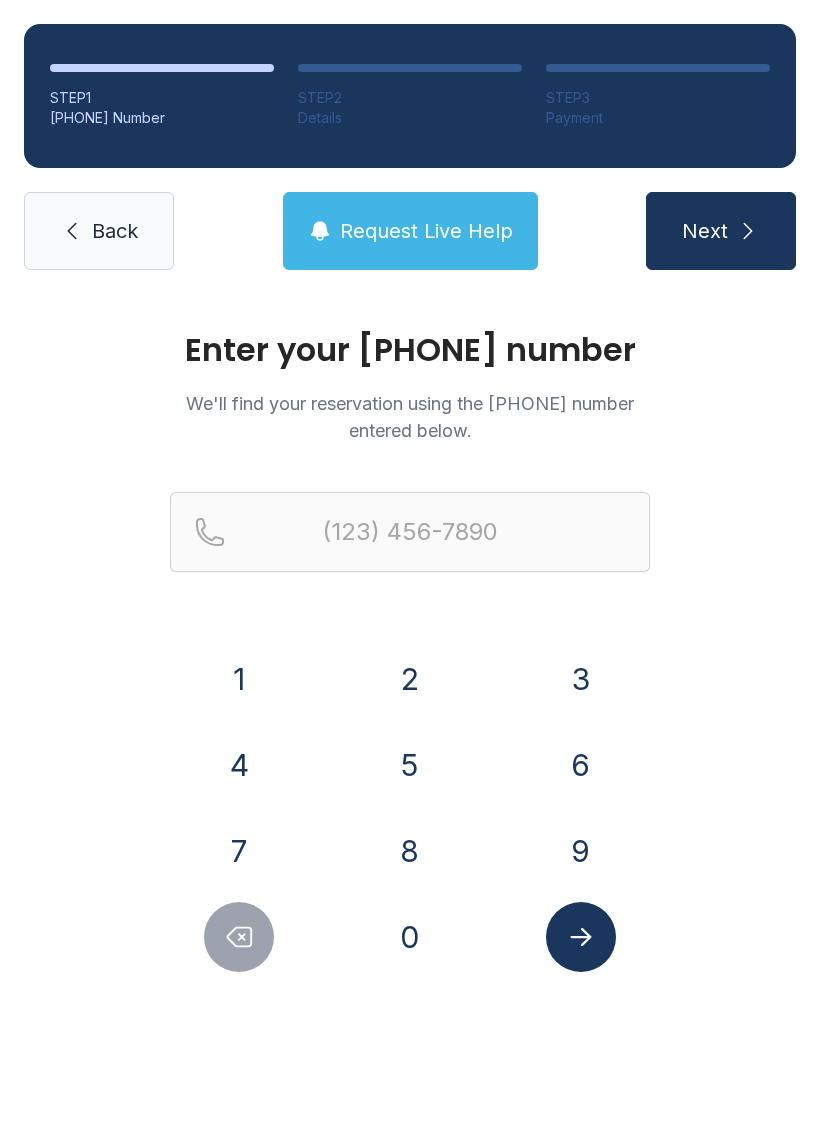 click on "9" at bounding box center [239, 679] 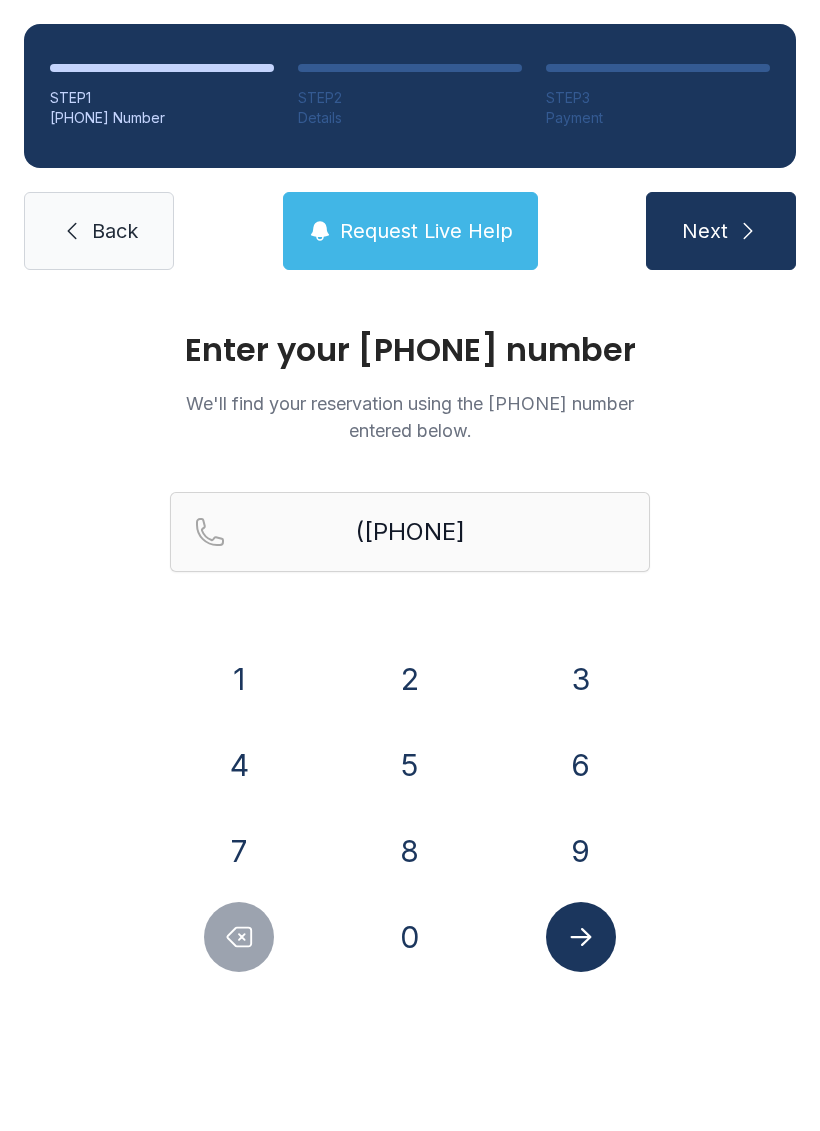 click on "1" at bounding box center (239, 679) 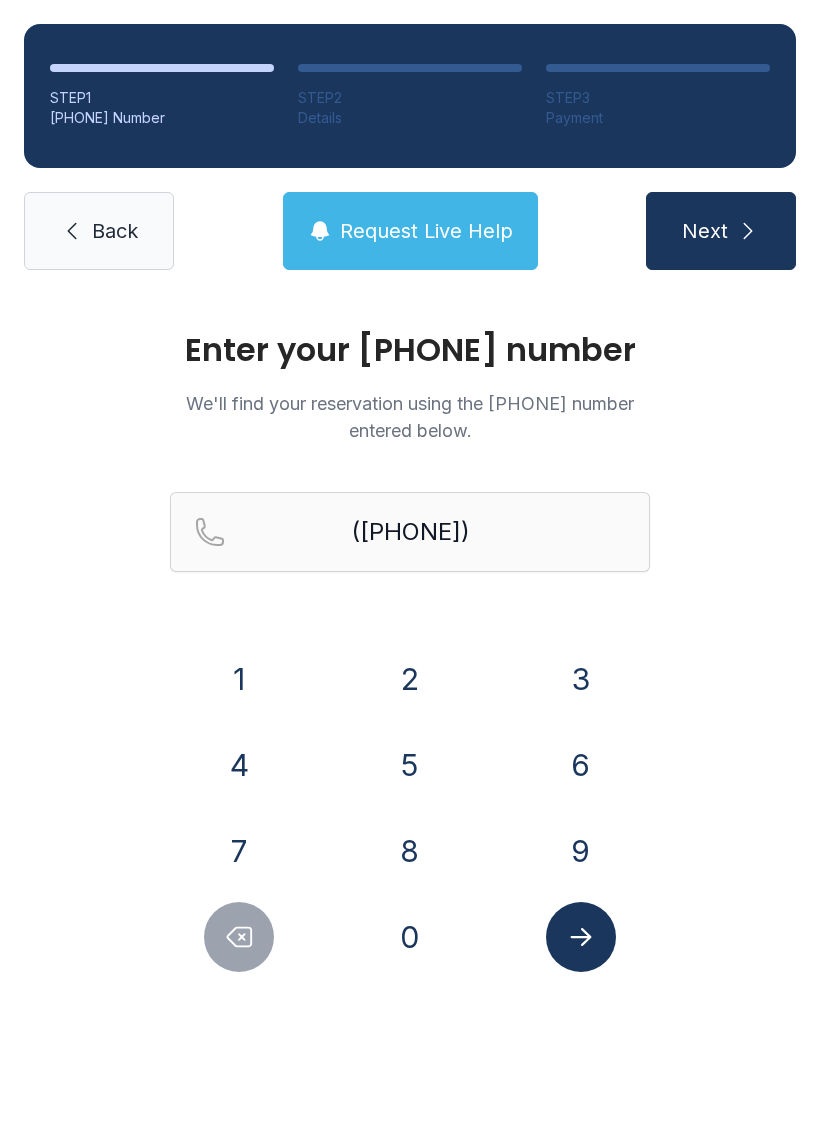 click on "5" at bounding box center [239, 679] 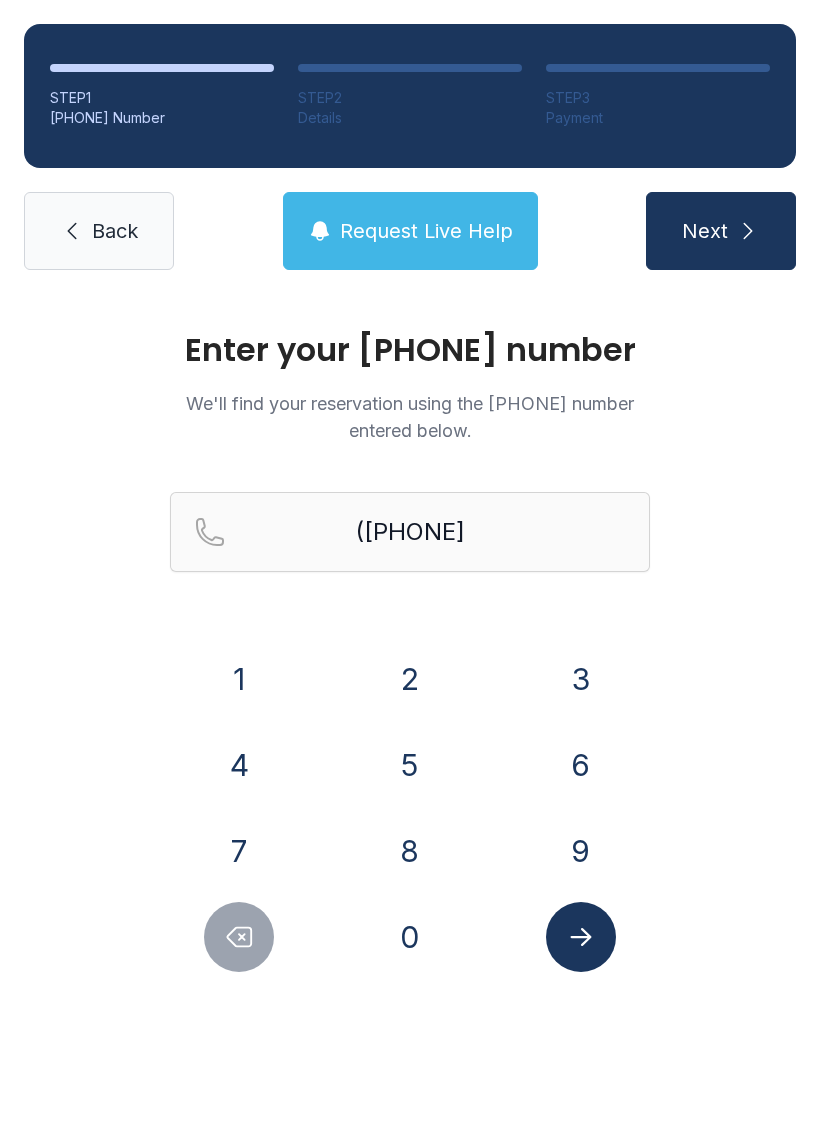 click on "1" at bounding box center (239, 679) 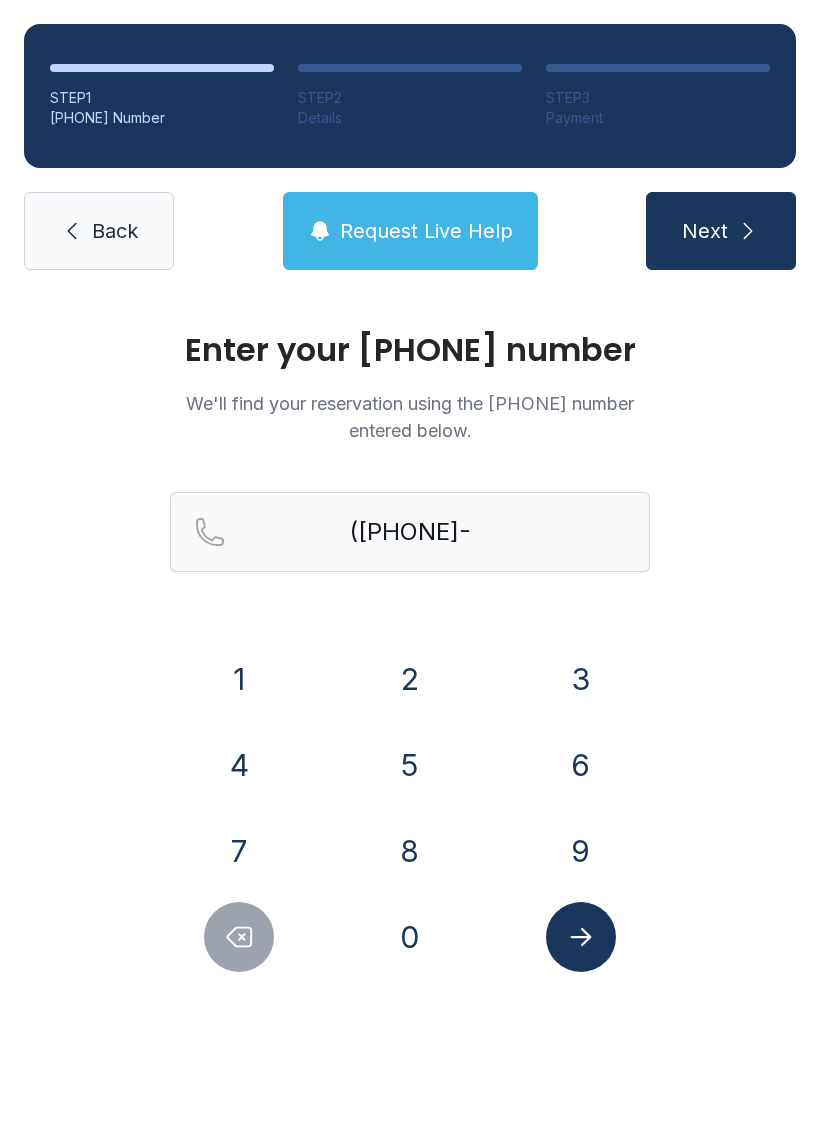 click on "3" at bounding box center [239, 679] 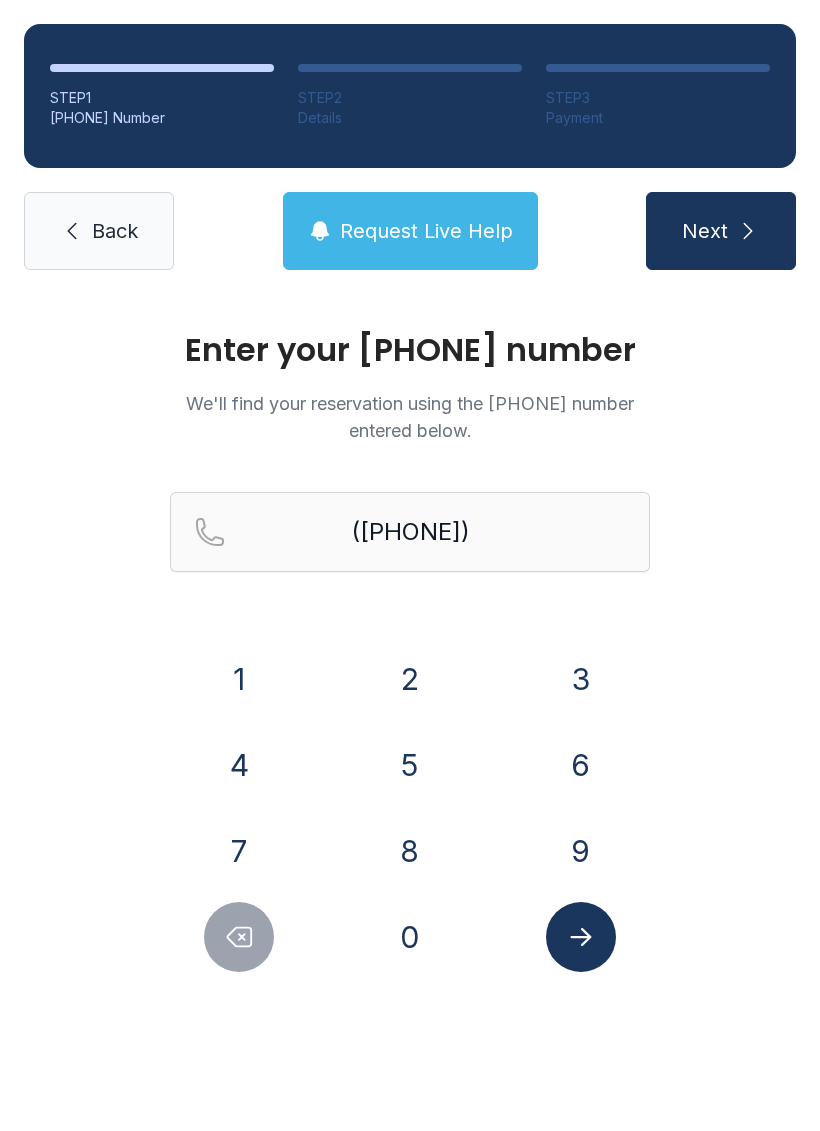 click on "3" at bounding box center [239, 679] 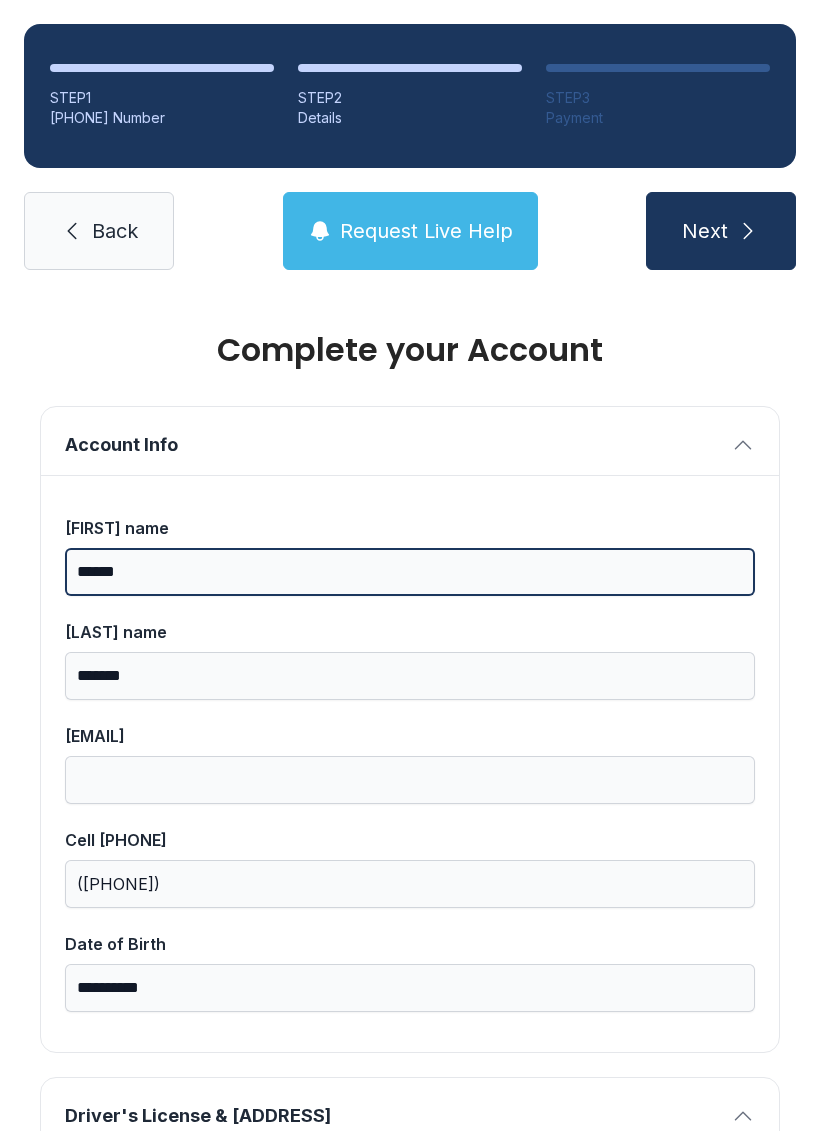 click on "******" at bounding box center [410, 572] 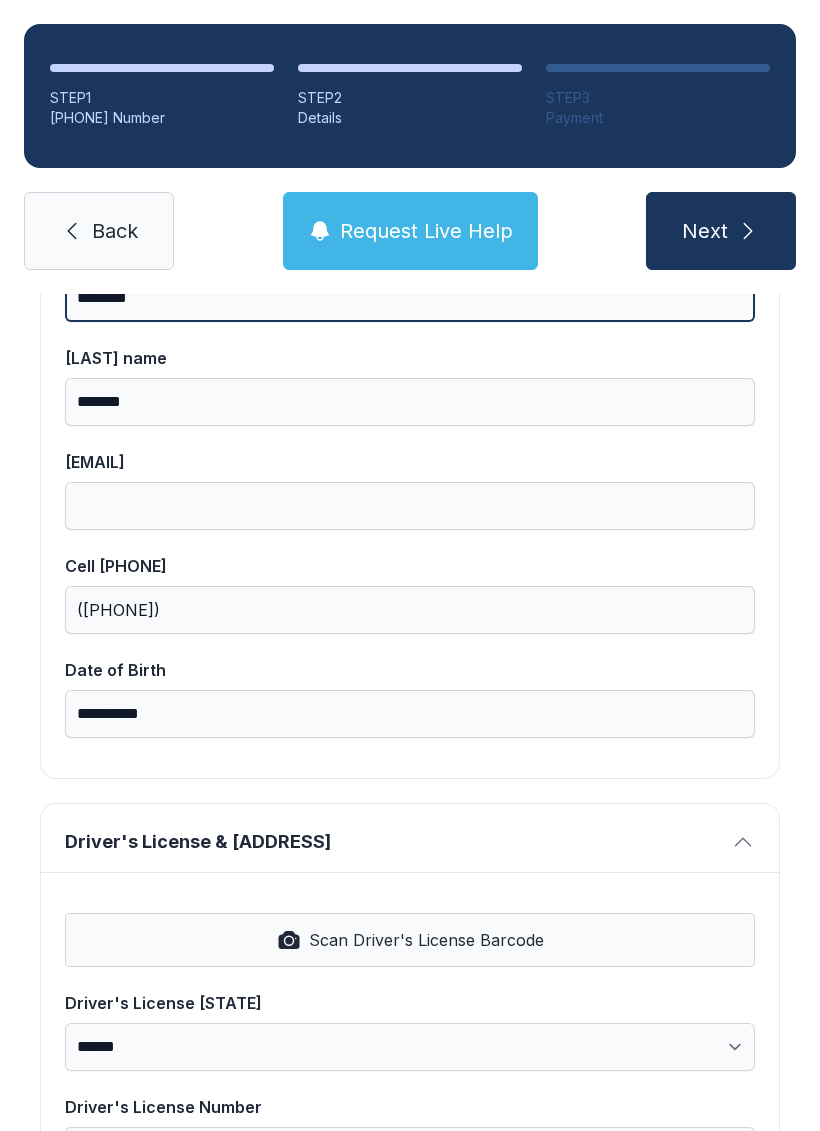 scroll, scrollTop: 275, scrollLeft: 0, axis: vertical 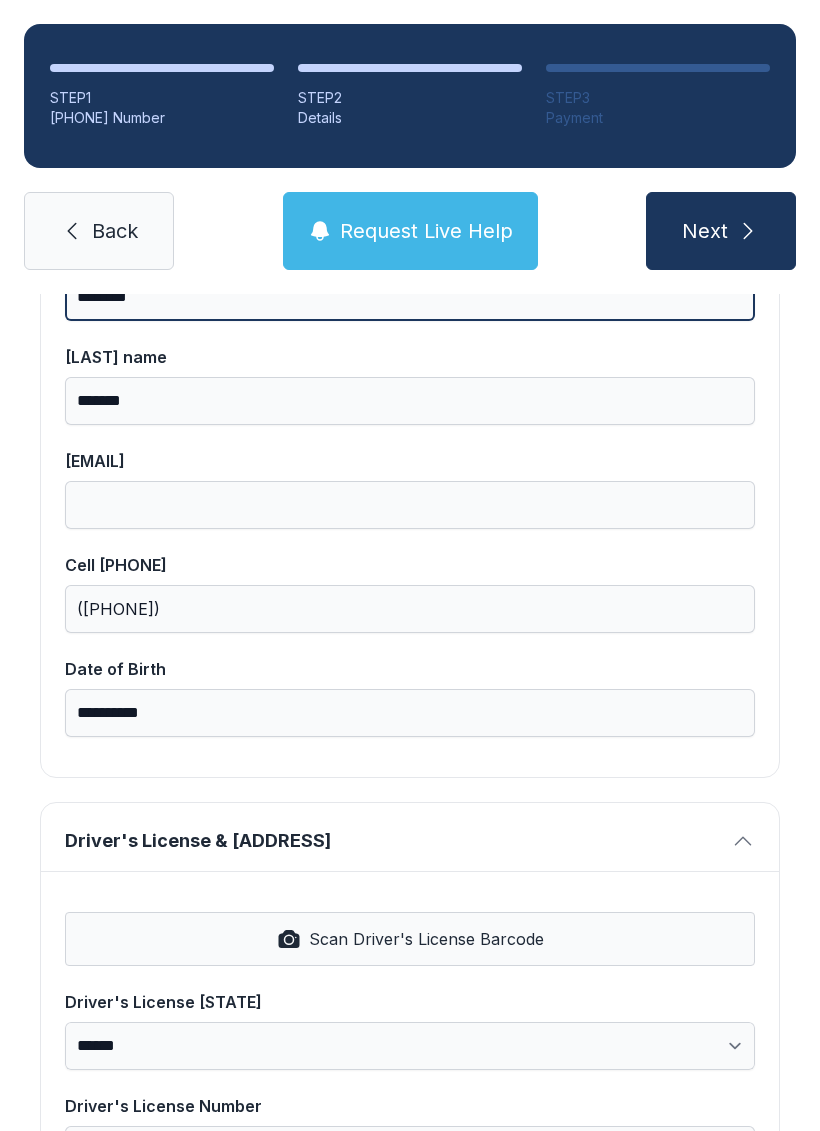 type on "********" 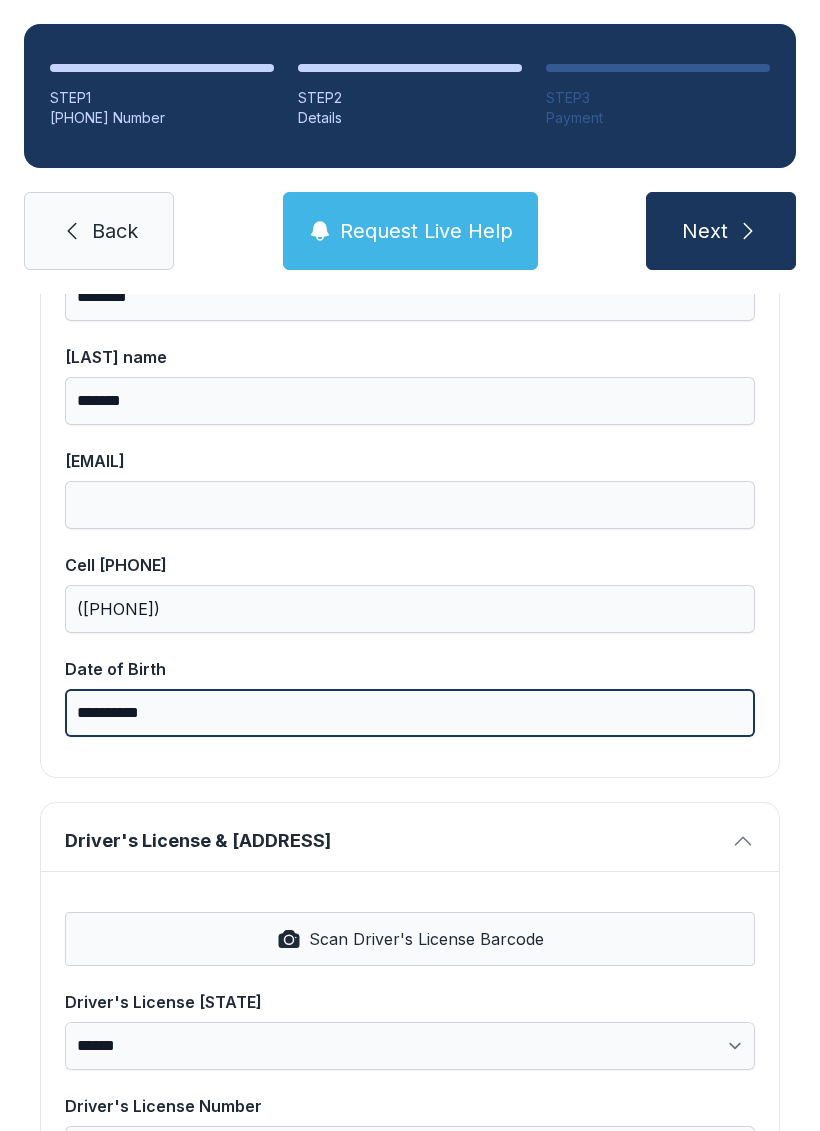 click on "**********" at bounding box center [410, 713] 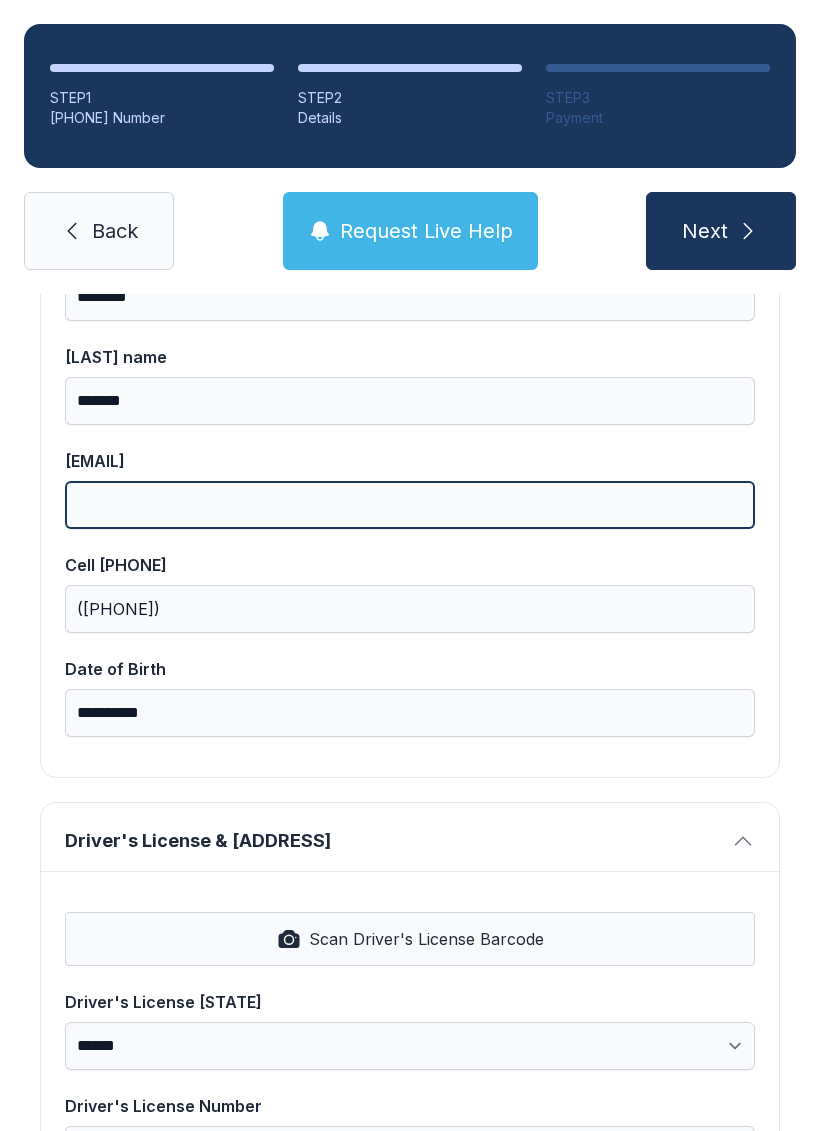 click on "[EMAIL]" at bounding box center [410, 505] 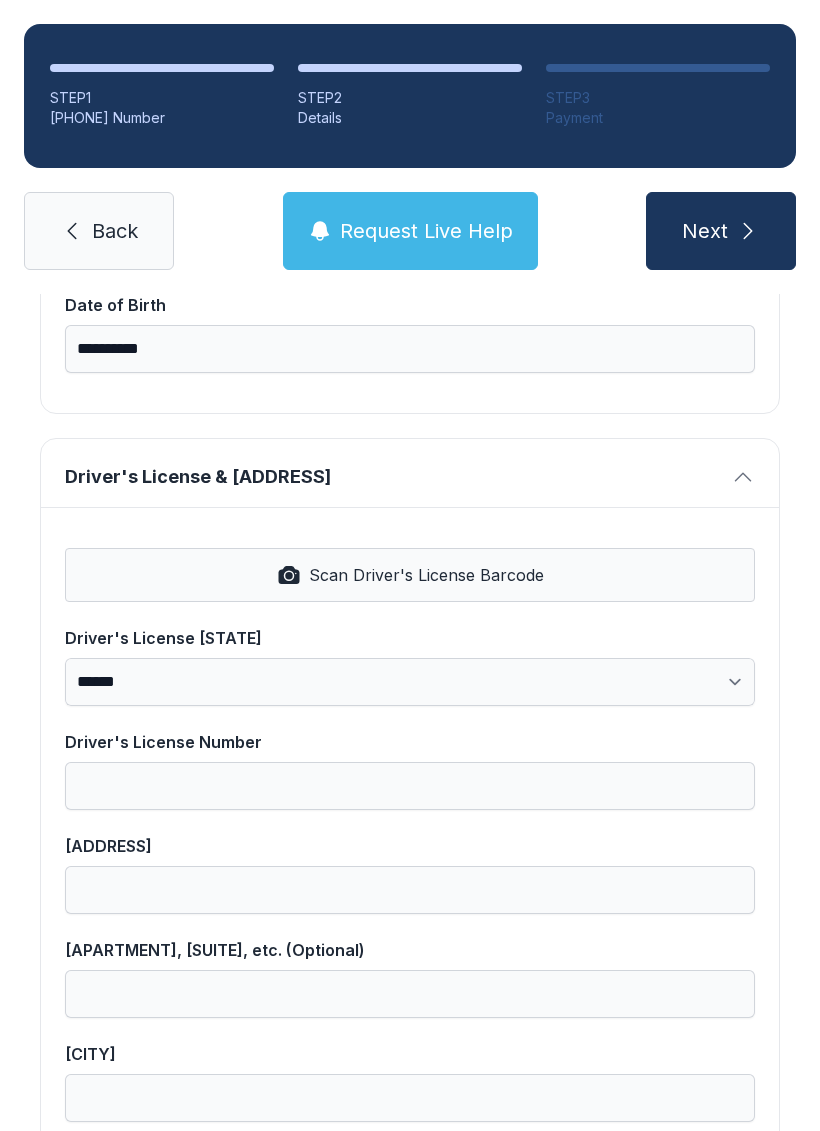 scroll, scrollTop: 663, scrollLeft: 0, axis: vertical 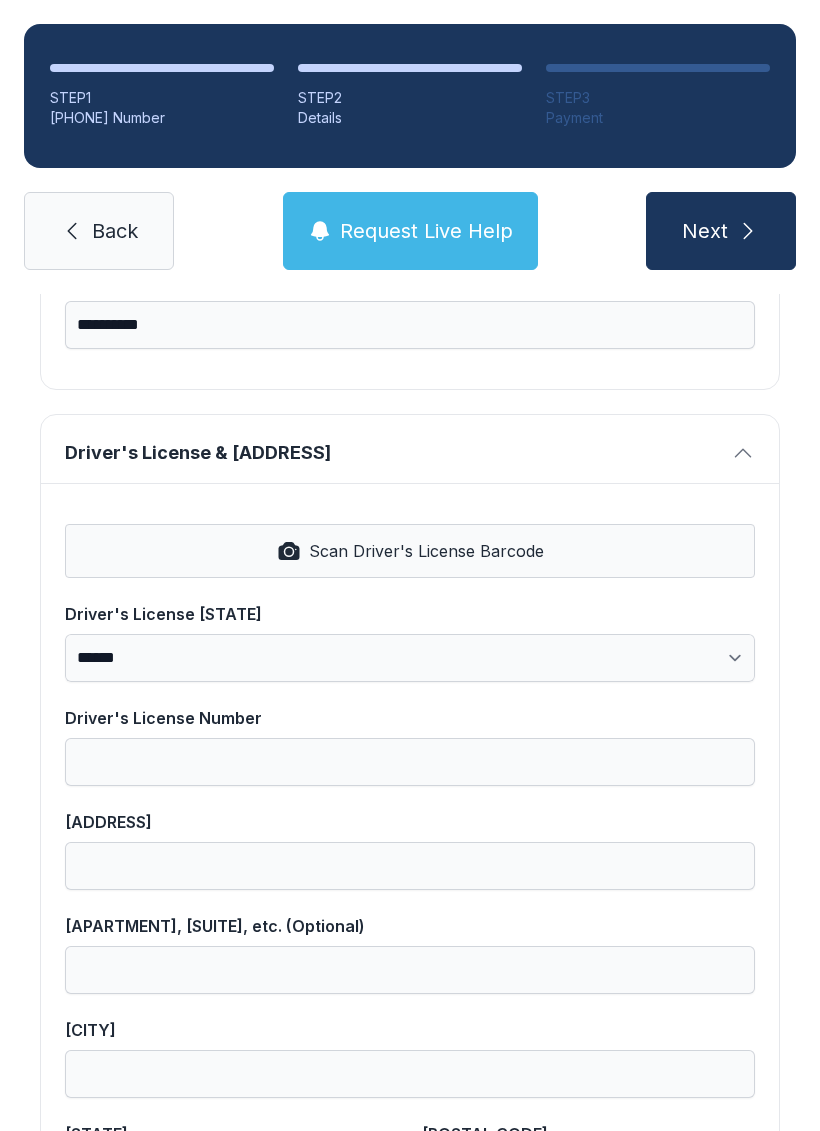 type on "**********" 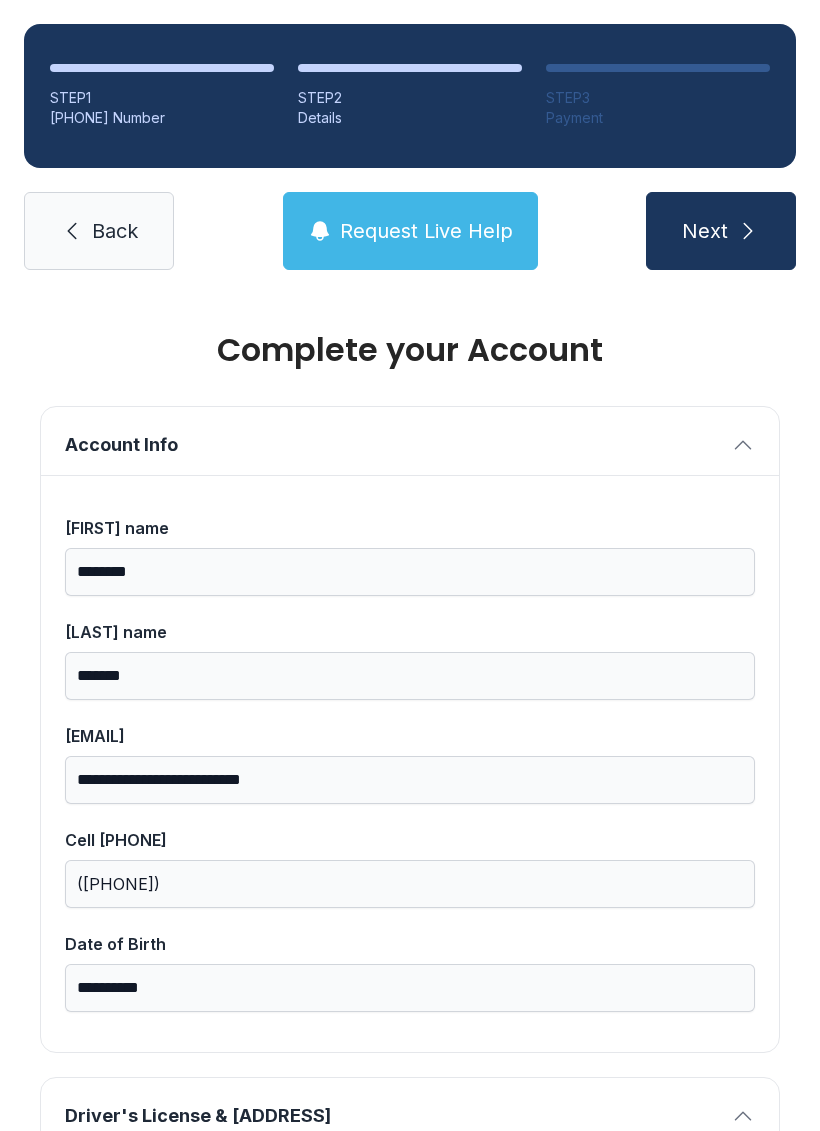scroll, scrollTop: 0, scrollLeft: 0, axis: both 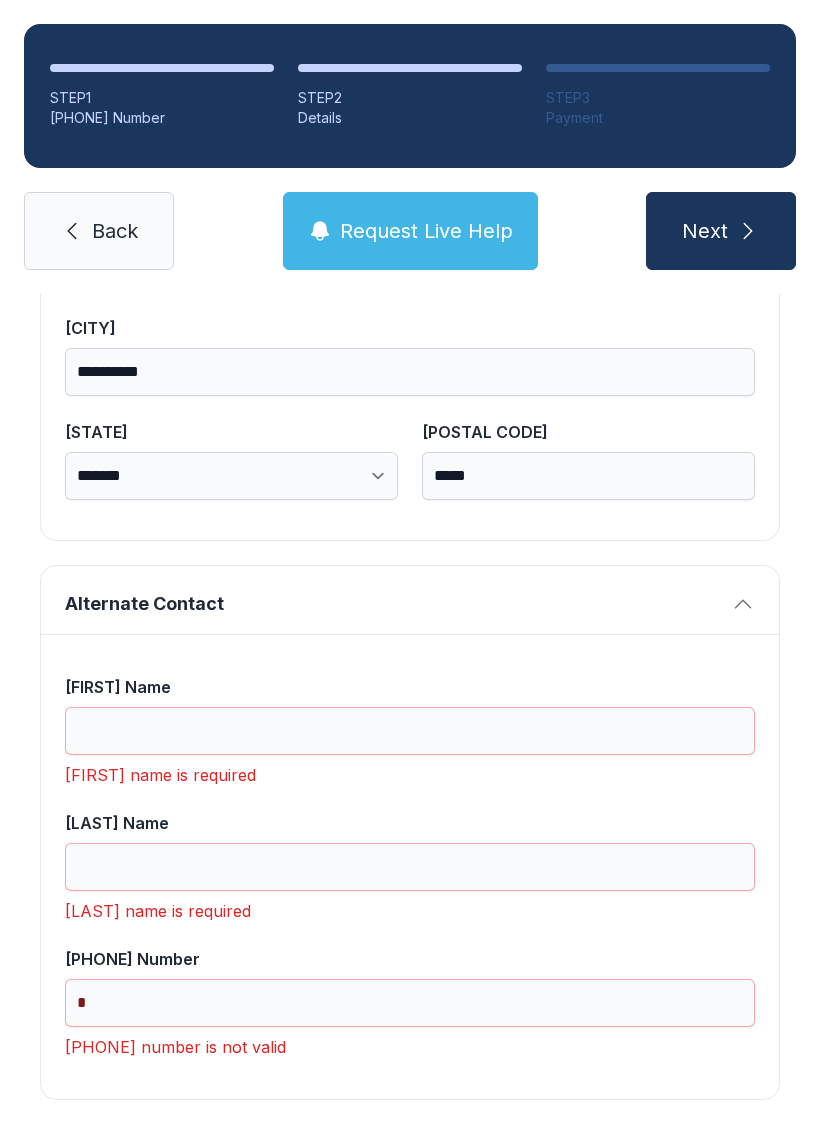 click on "[FIRST] Name" at bounding box center (410, 731) 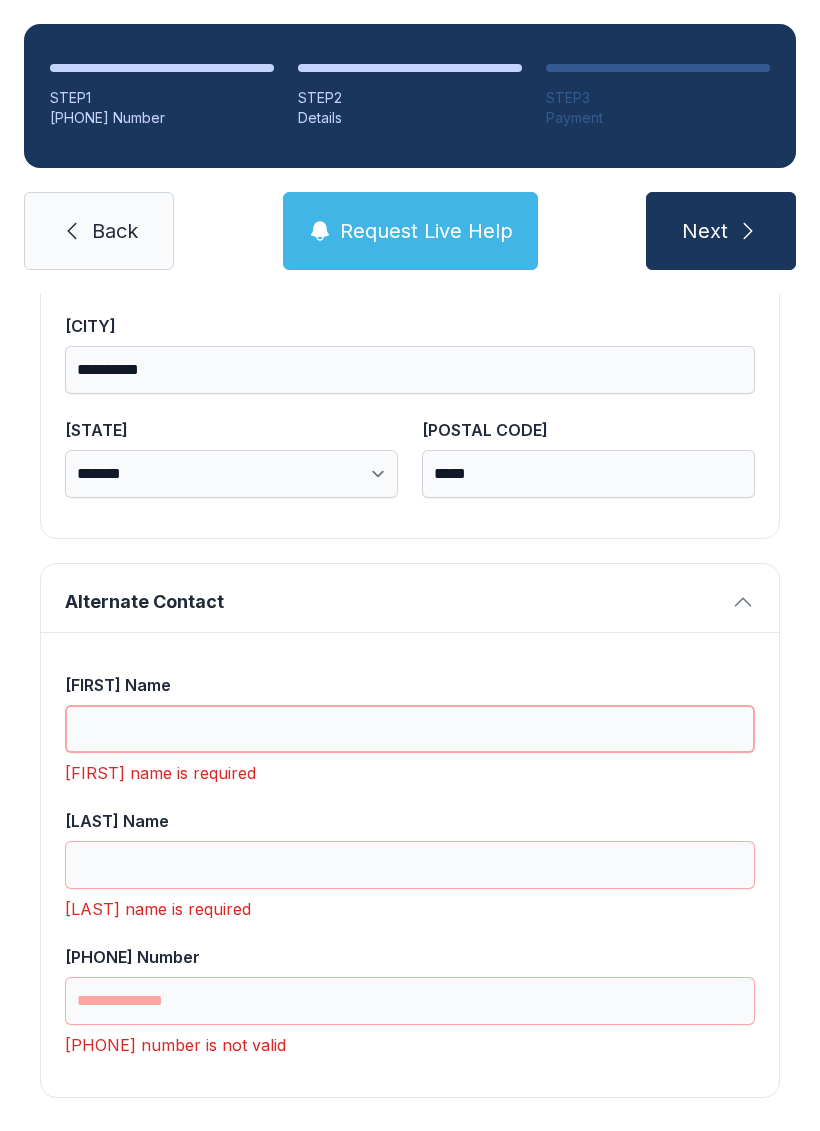 scroll, scrollTop: 1365, scrollLeft: 0, axis: vertical 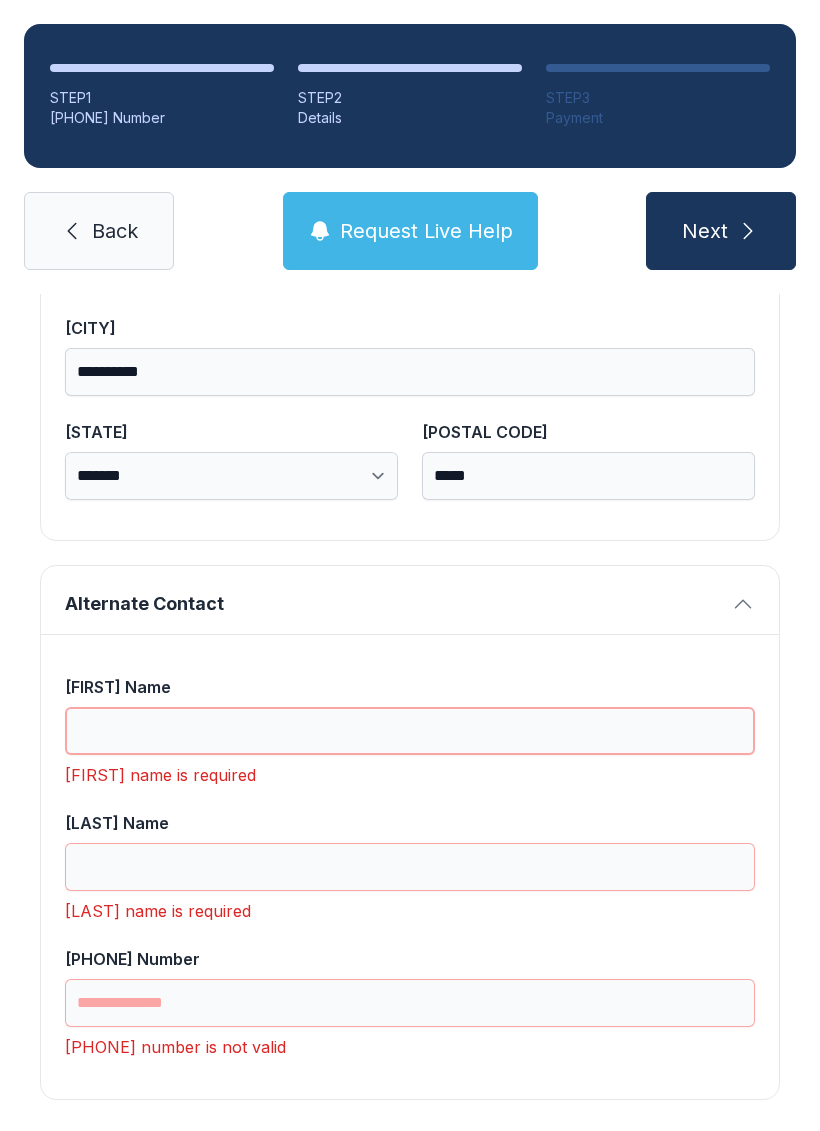 click on "[FIRST] Name" at bounding box center (410, 731) 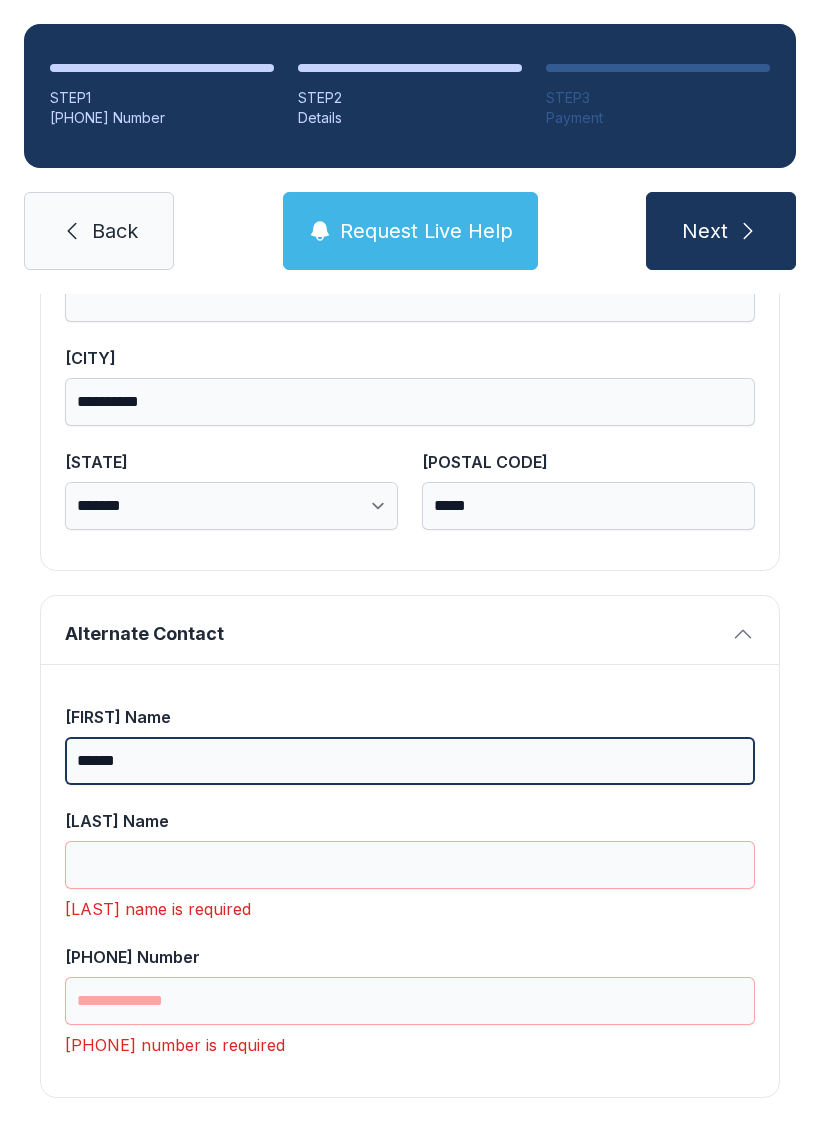 scroll, scrollTop: 1333, scrollLeft: 0, axis: vertical 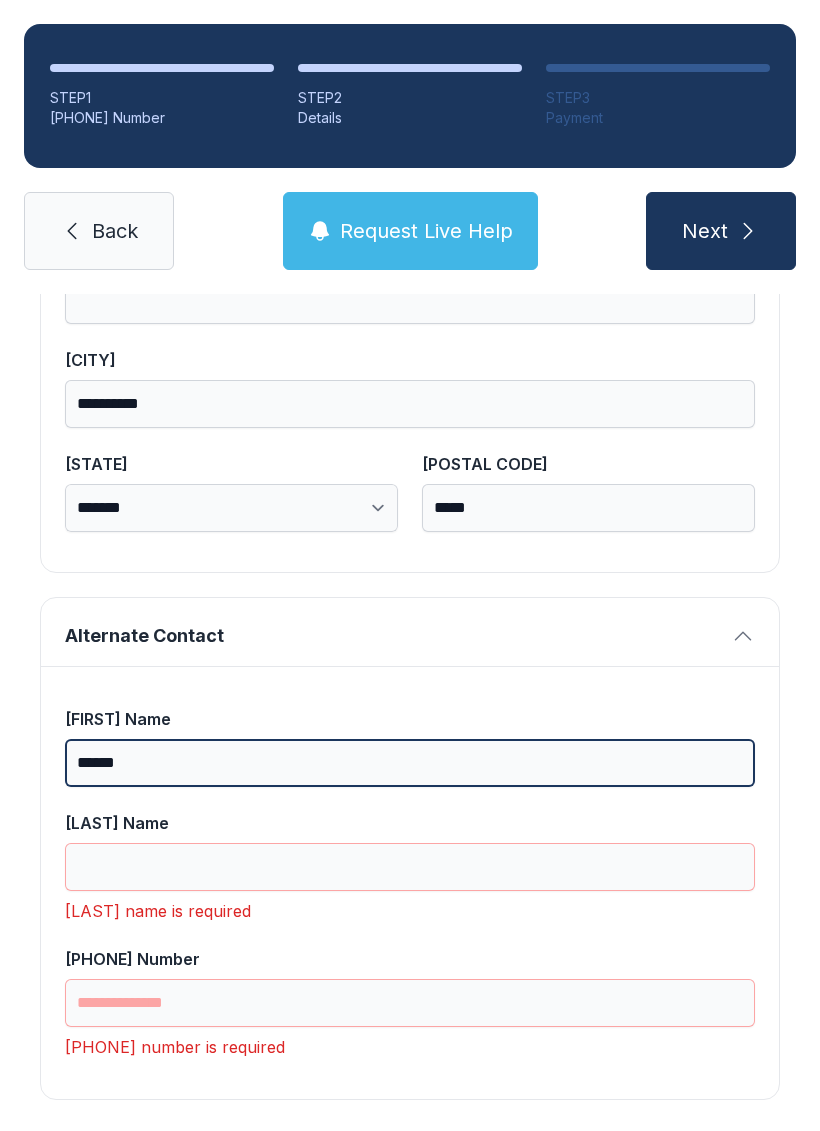 type on "******" 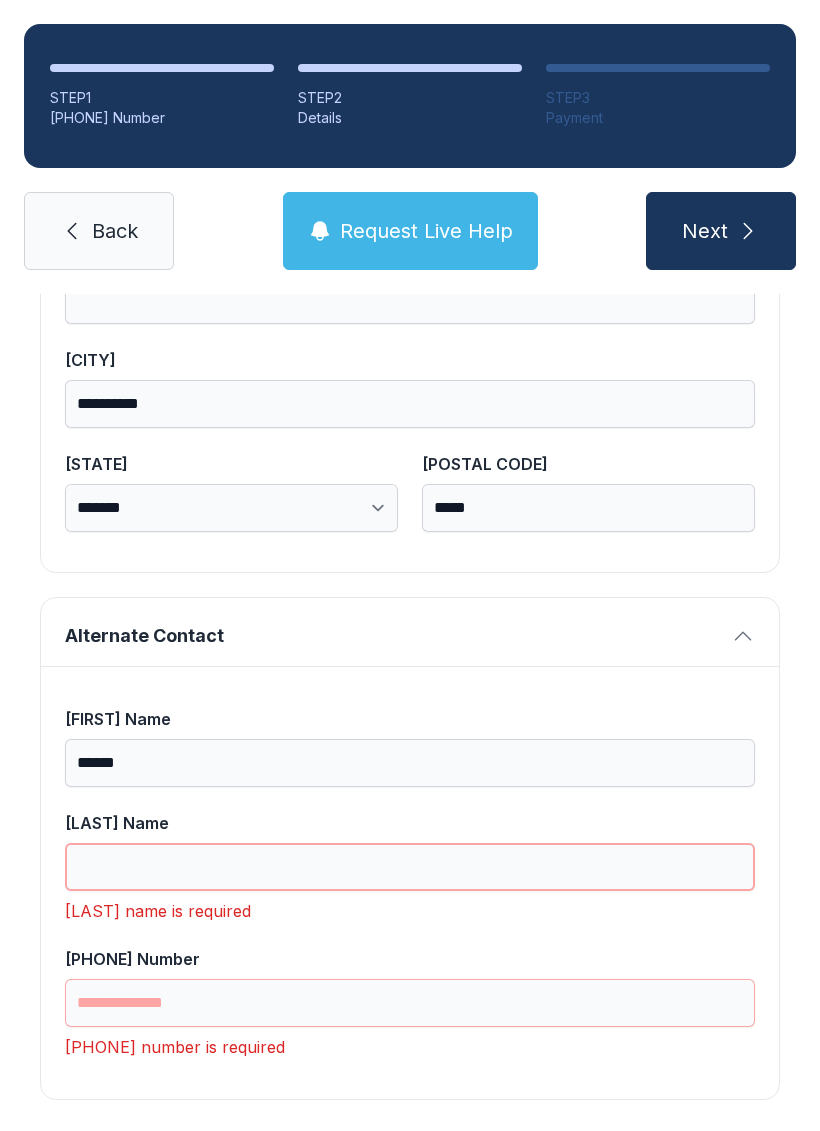 scroll, scrollTop: 49, scrollLeft: 0, axis: vertical 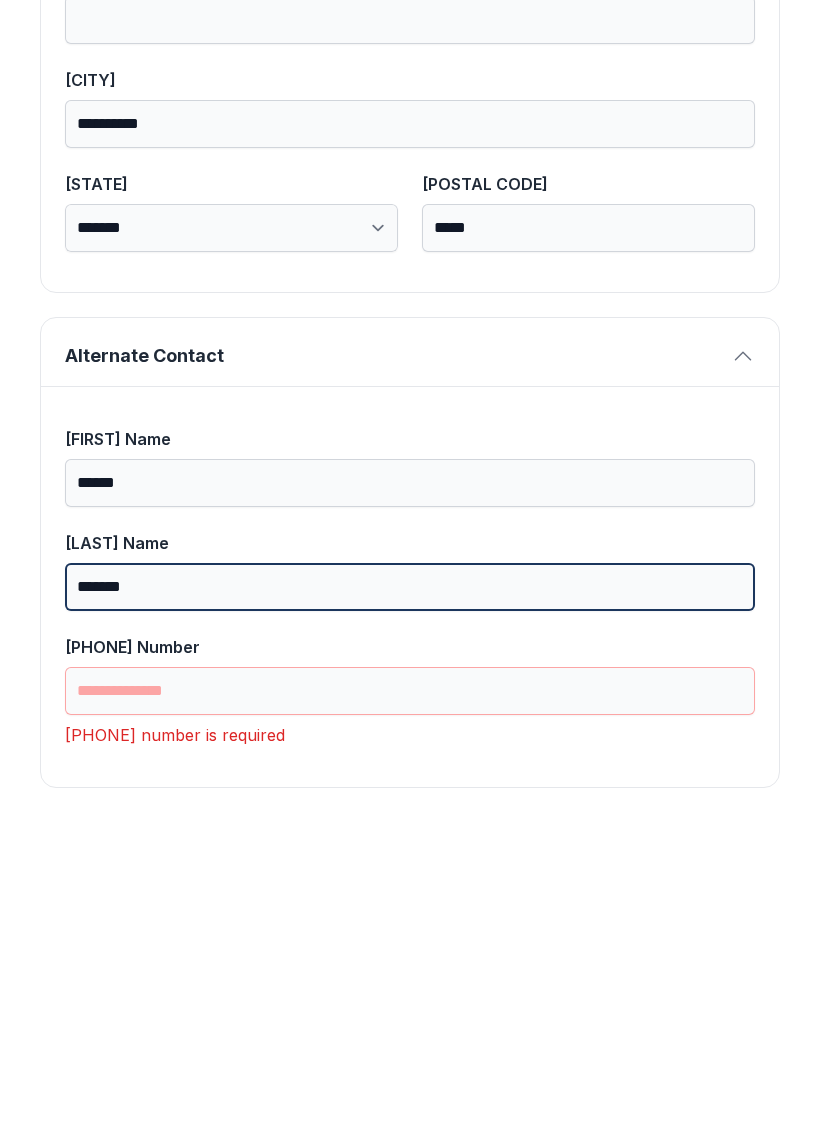 type on "*******" 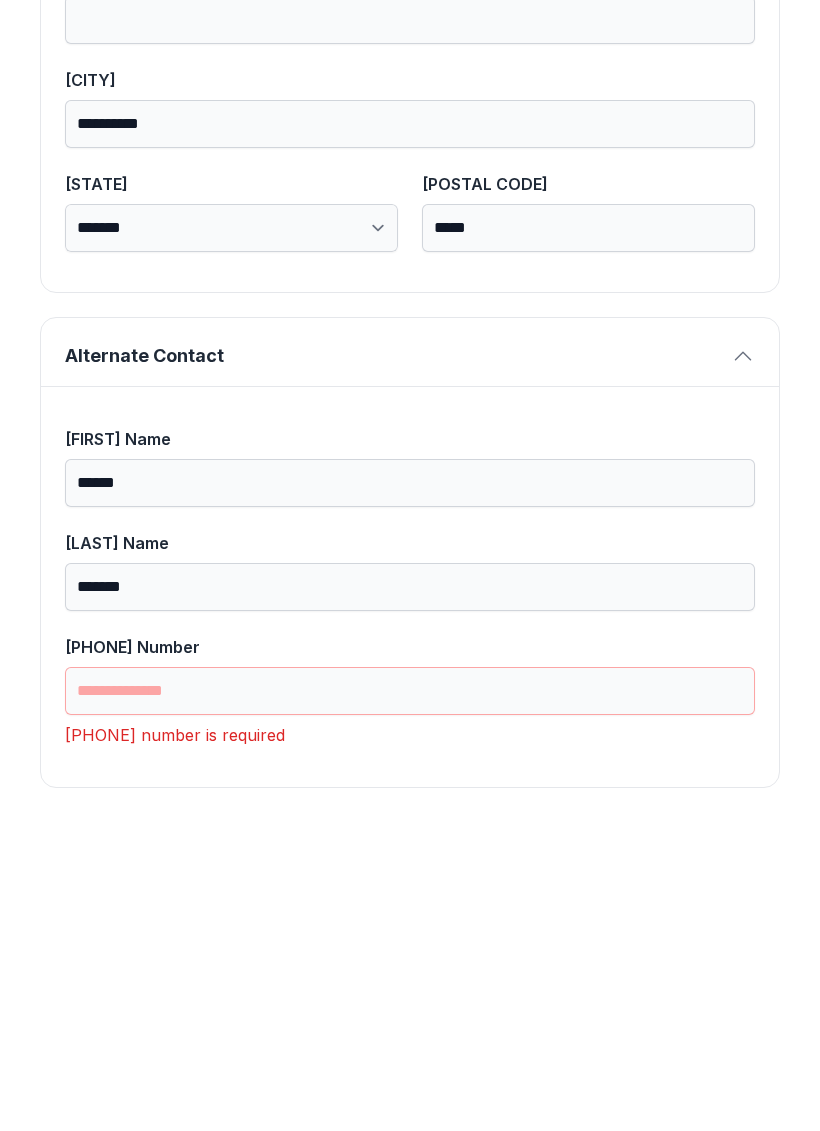 click on "[PHONE] Number" at bounding box center (410, 779) 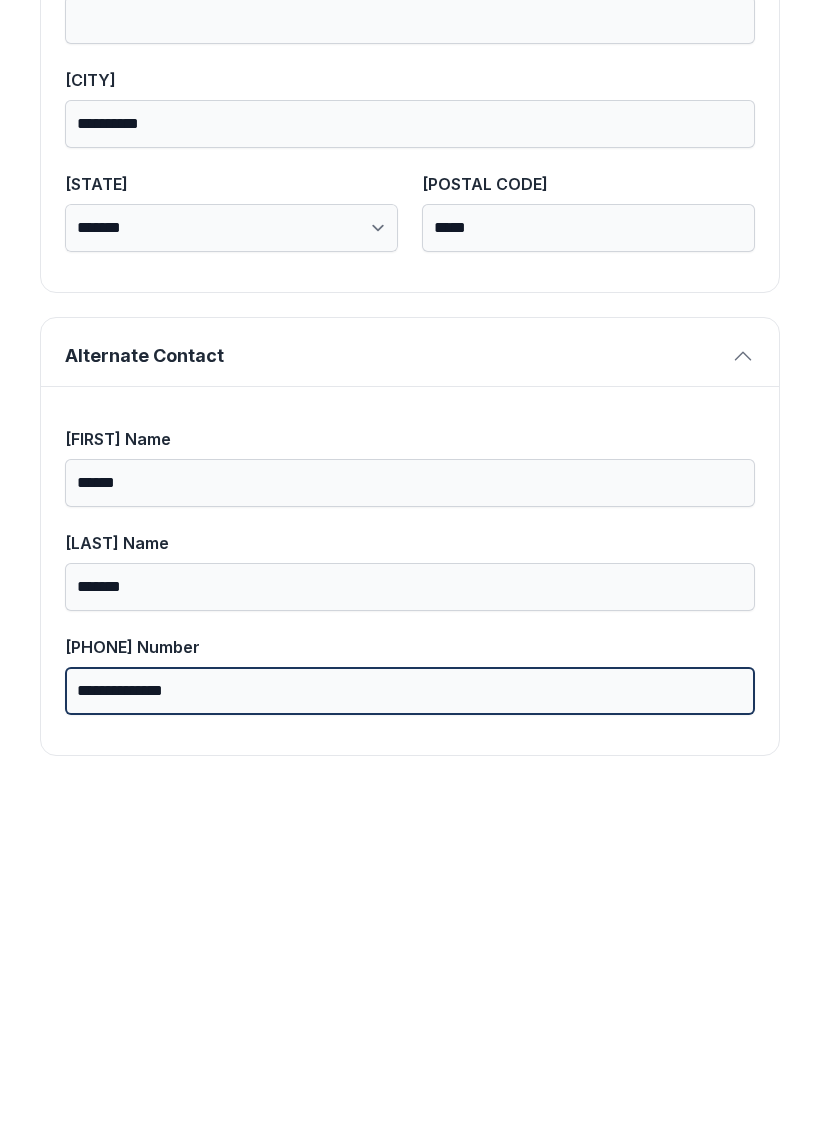 scroll, scrollTop: 1269, scrollLeft: 0, axis: vertical 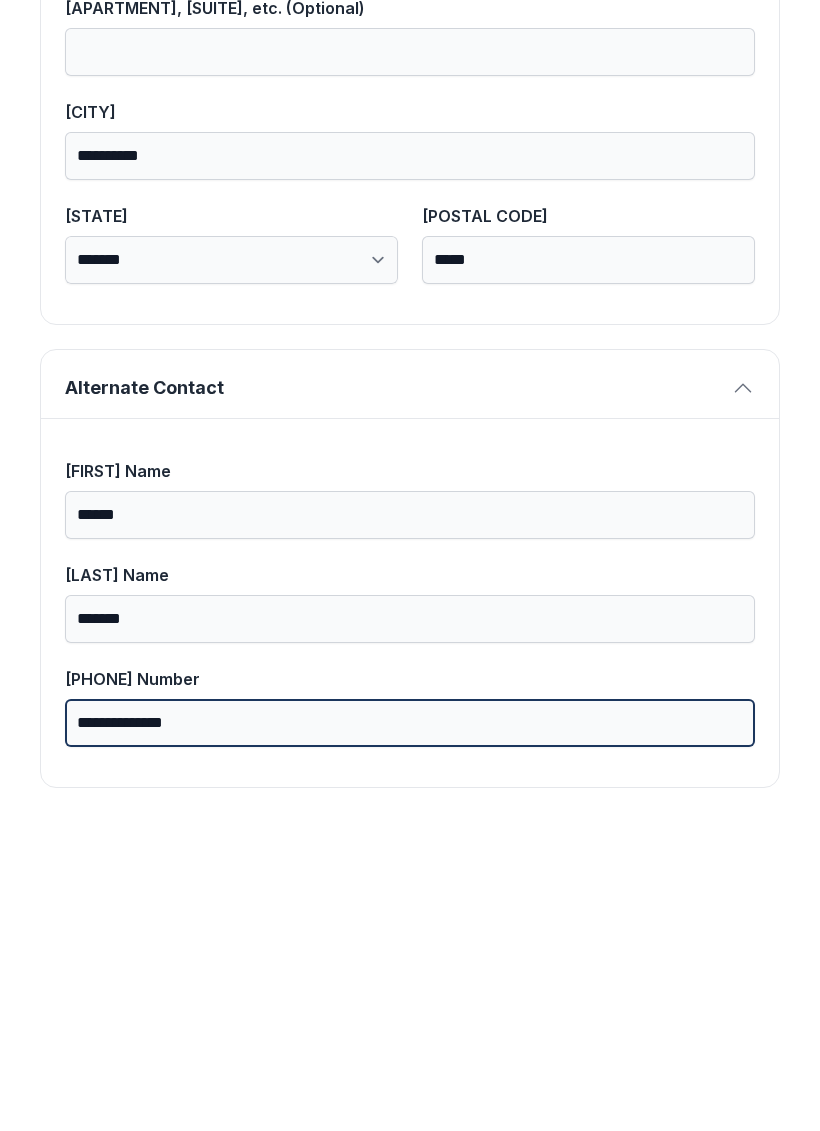 type on "**********" 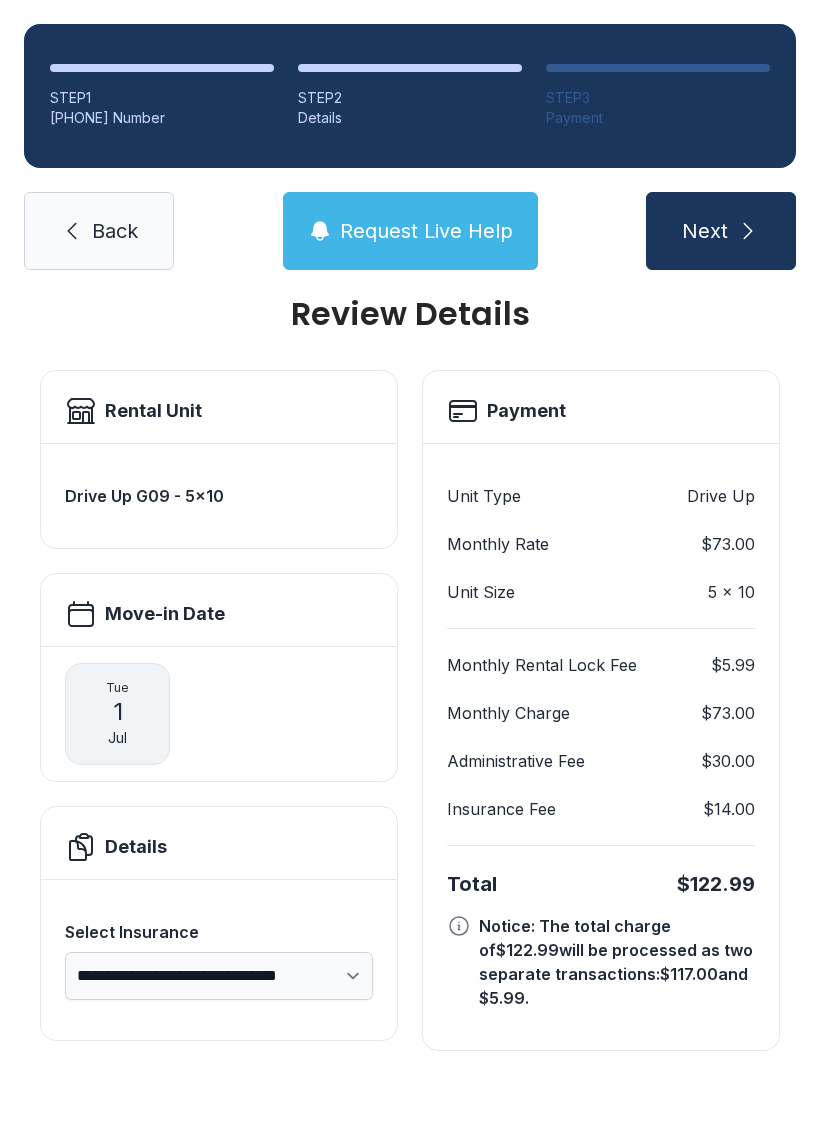 scroll, scrollTop: 0, scrollLeft: 0, axis: both 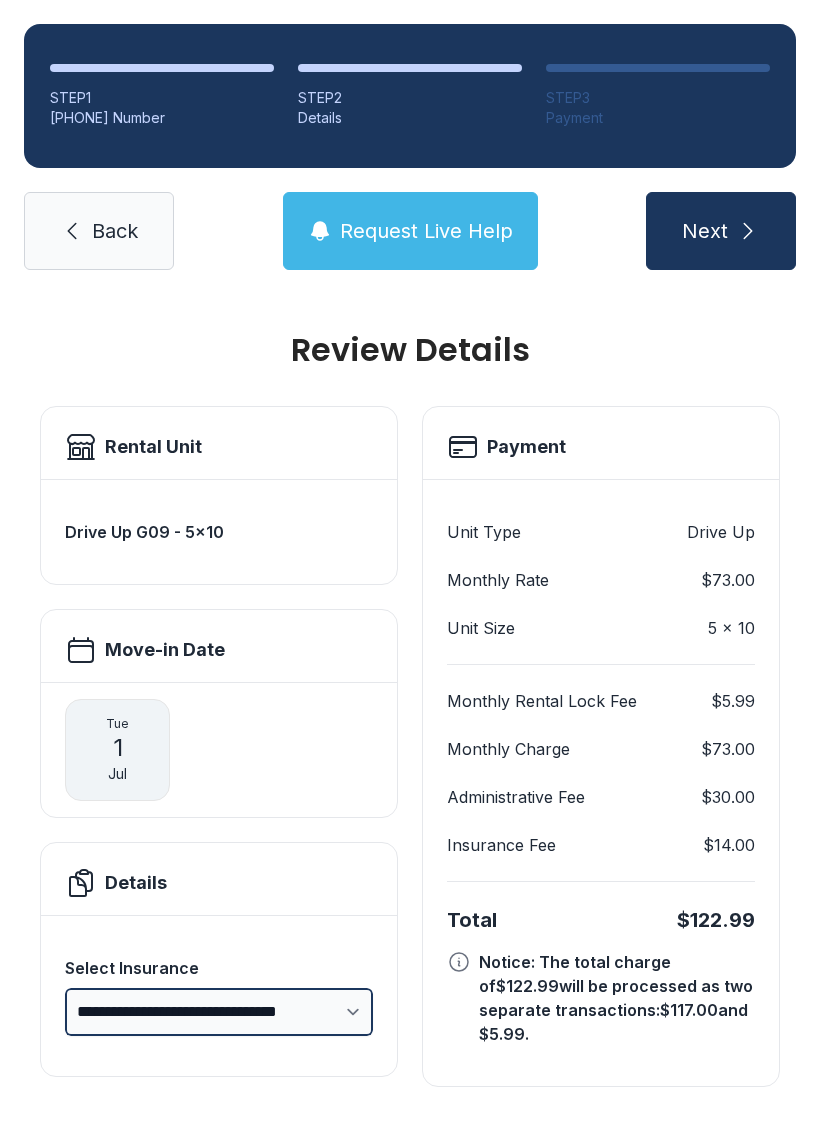 click on "**********" at bounding box center (219, 1012) 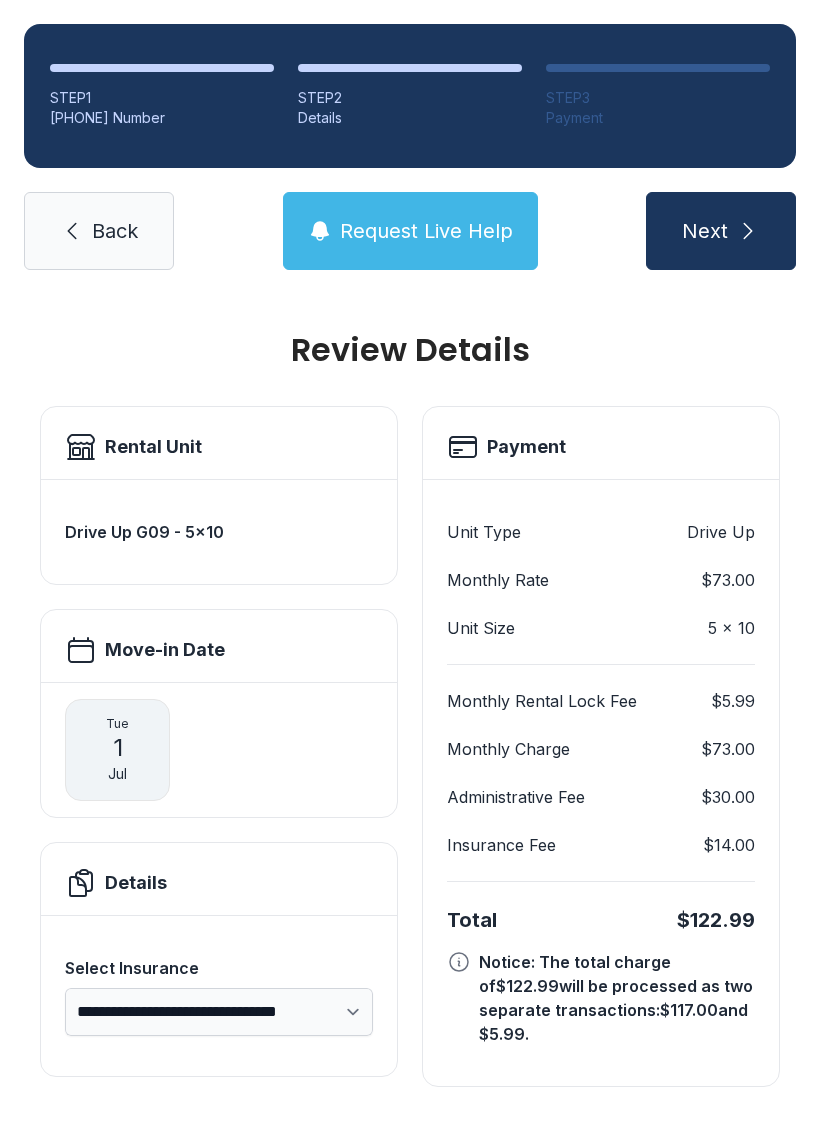 scroll, scrollTop: 0, scrollLeft: 0, axis: both 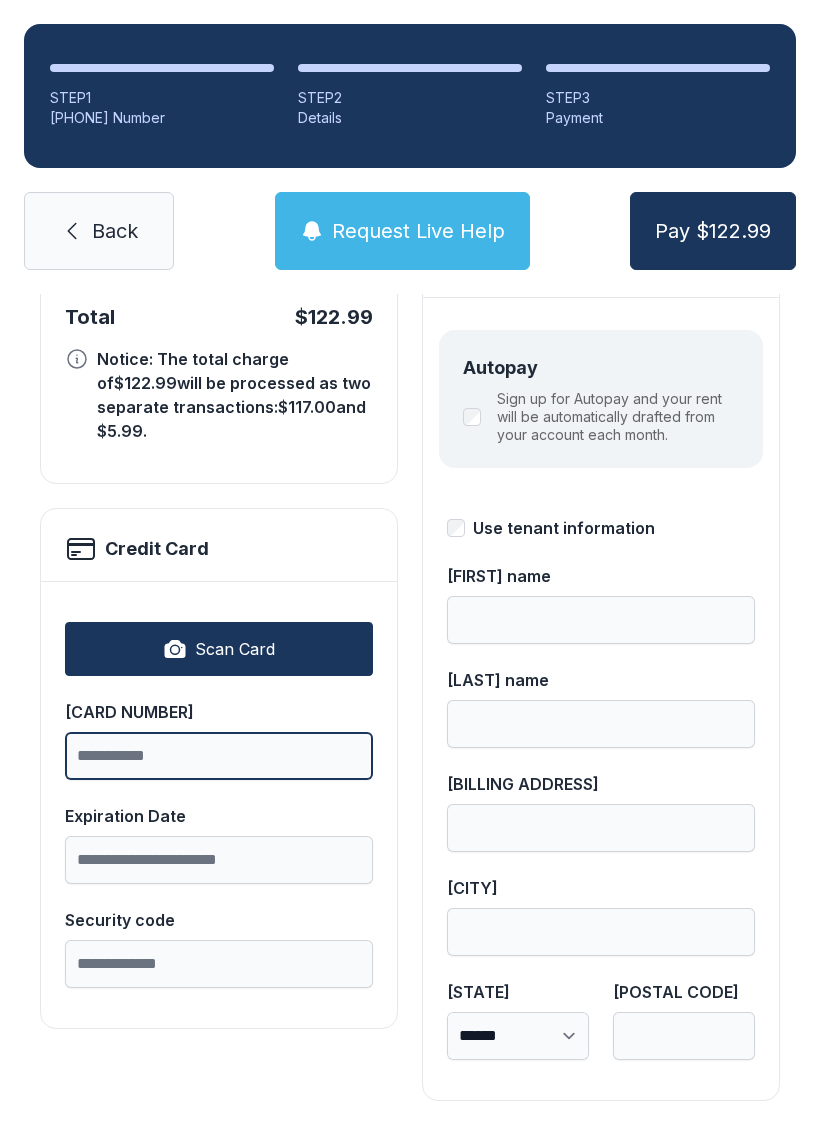 click on "[CARD NUMBER]" at bounding box center (219, 756) 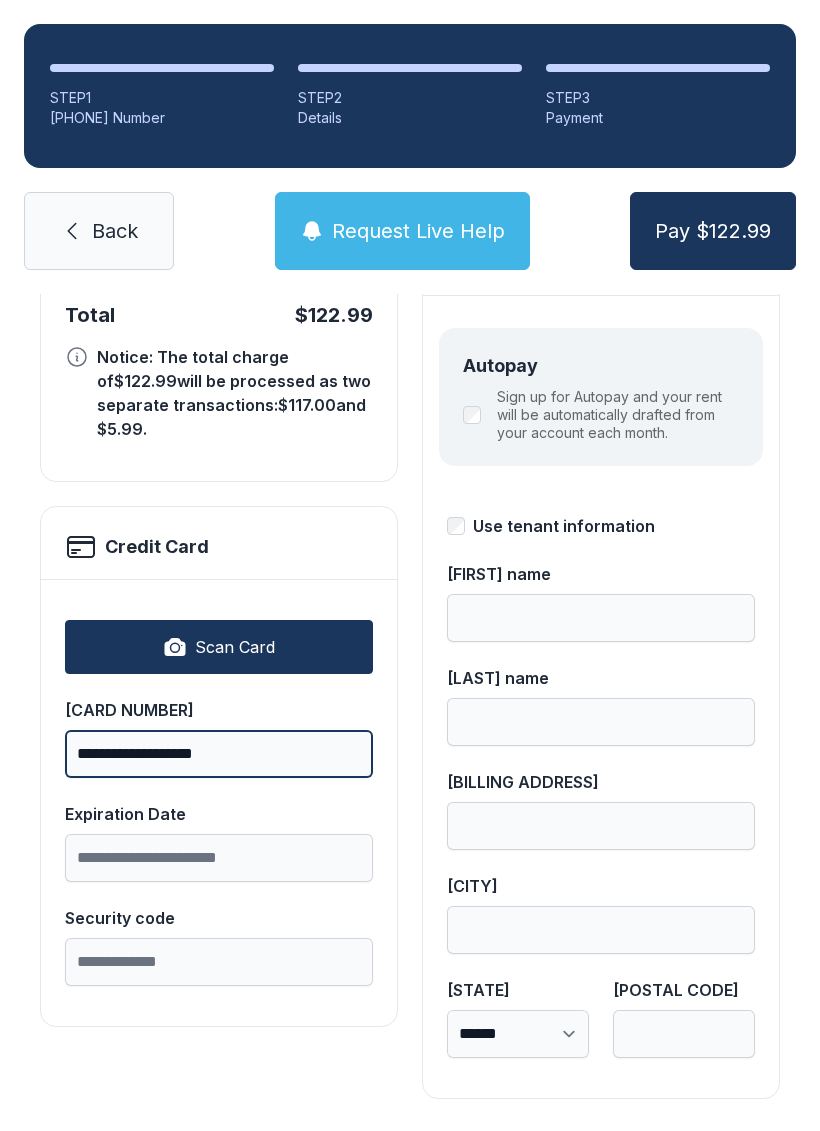 scroll, scrollTop: 218, scrollLeft: 0, axis: vertical 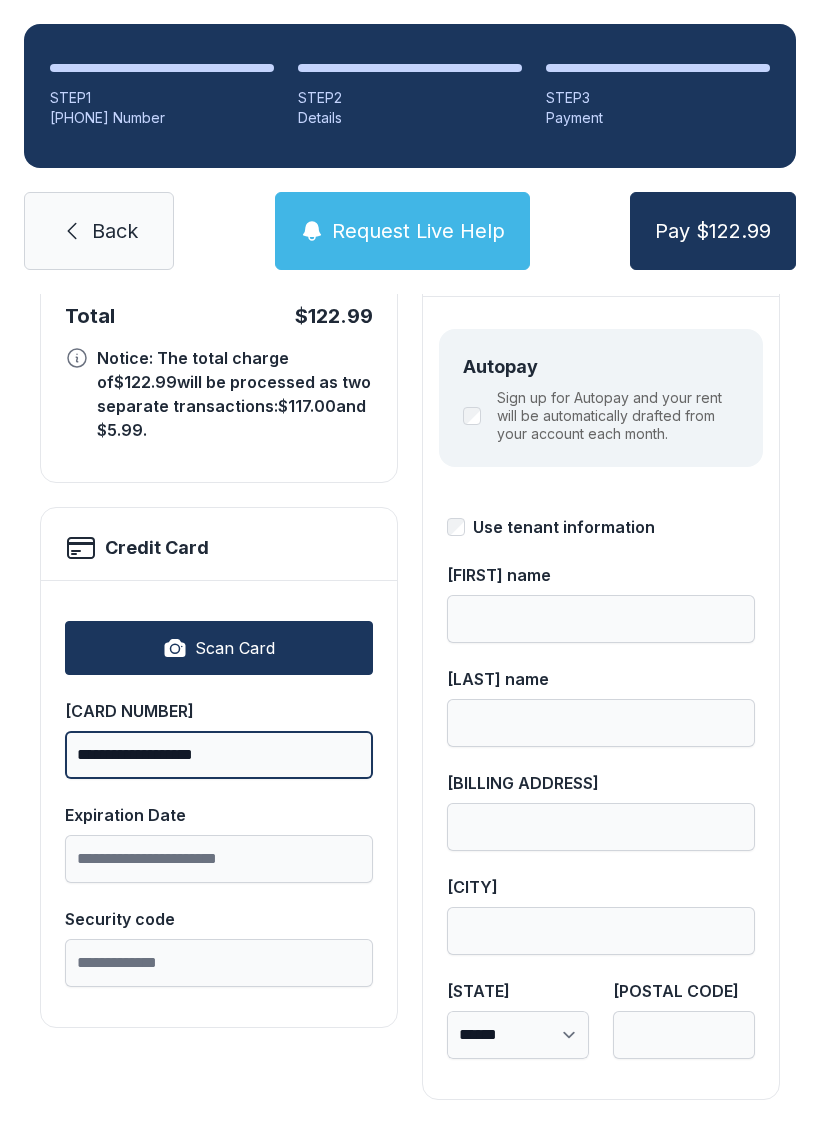 type on "**********" 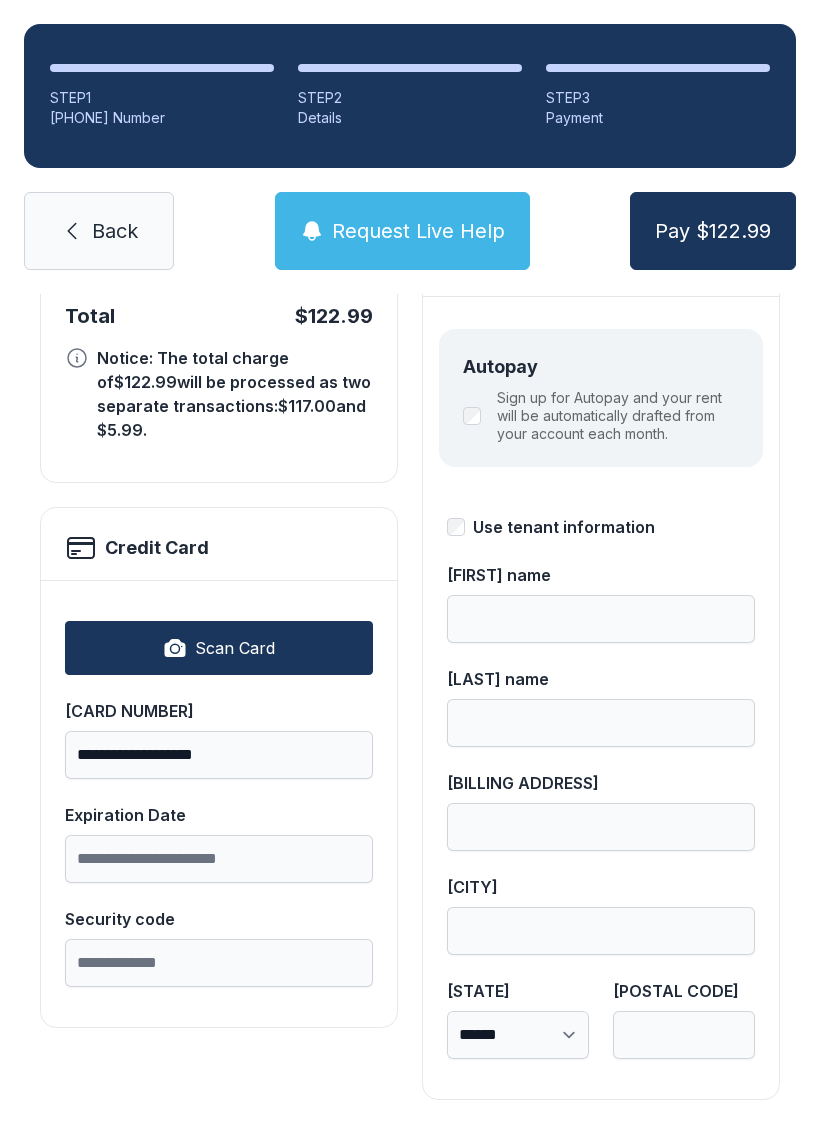 click on "Expiration Date" at bounding box center [219, 711] 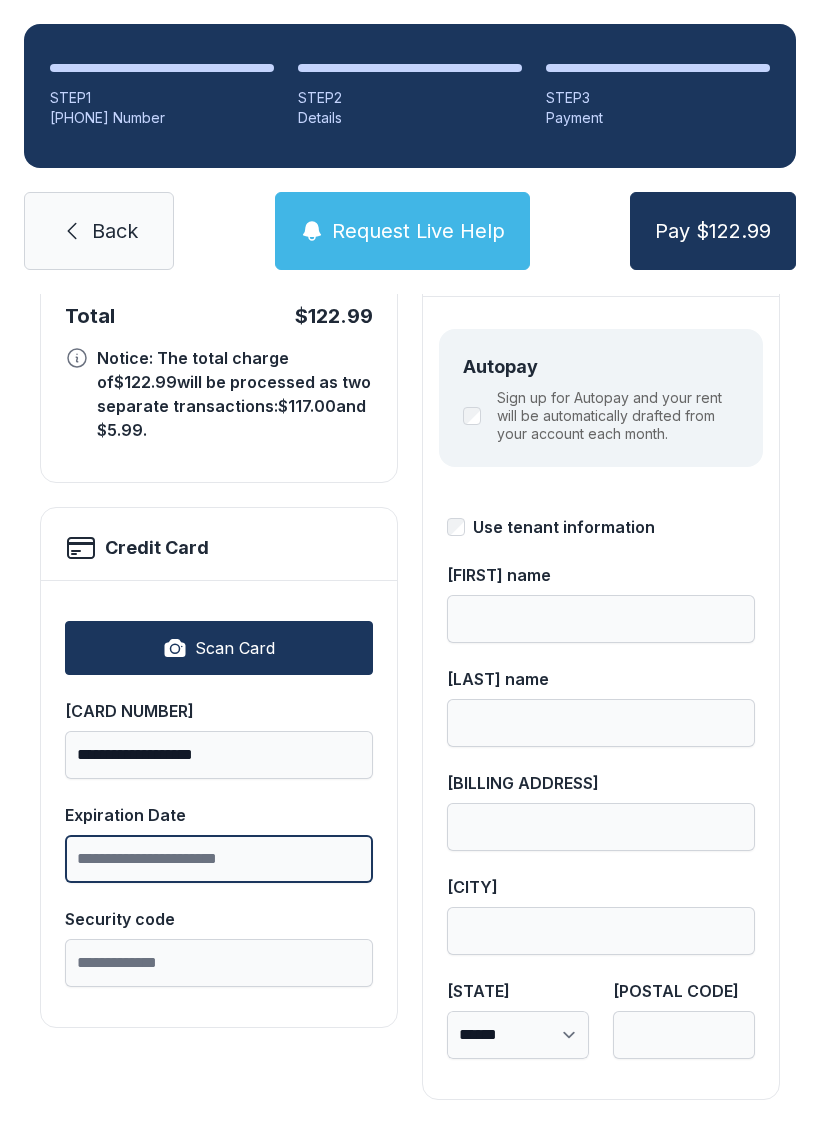 scroll, scrollTop: 49, scrollLeft: 0, axis: vertical 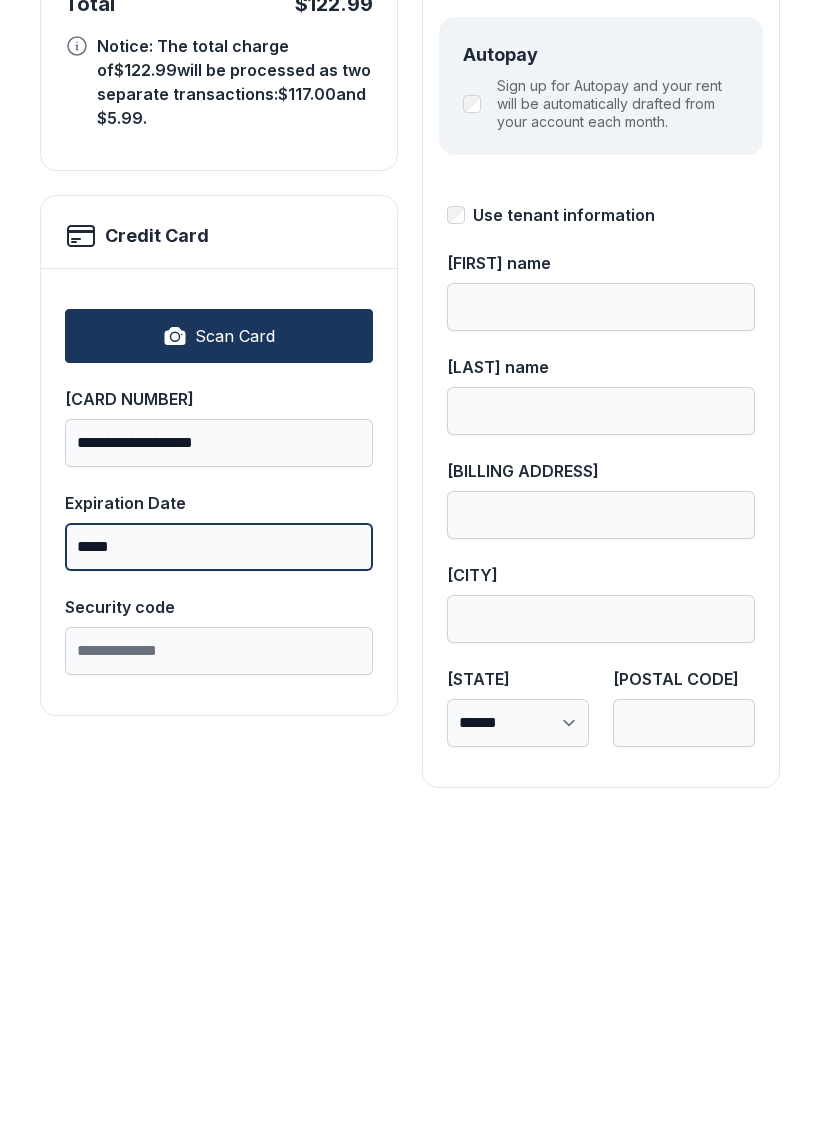 type on "*****" 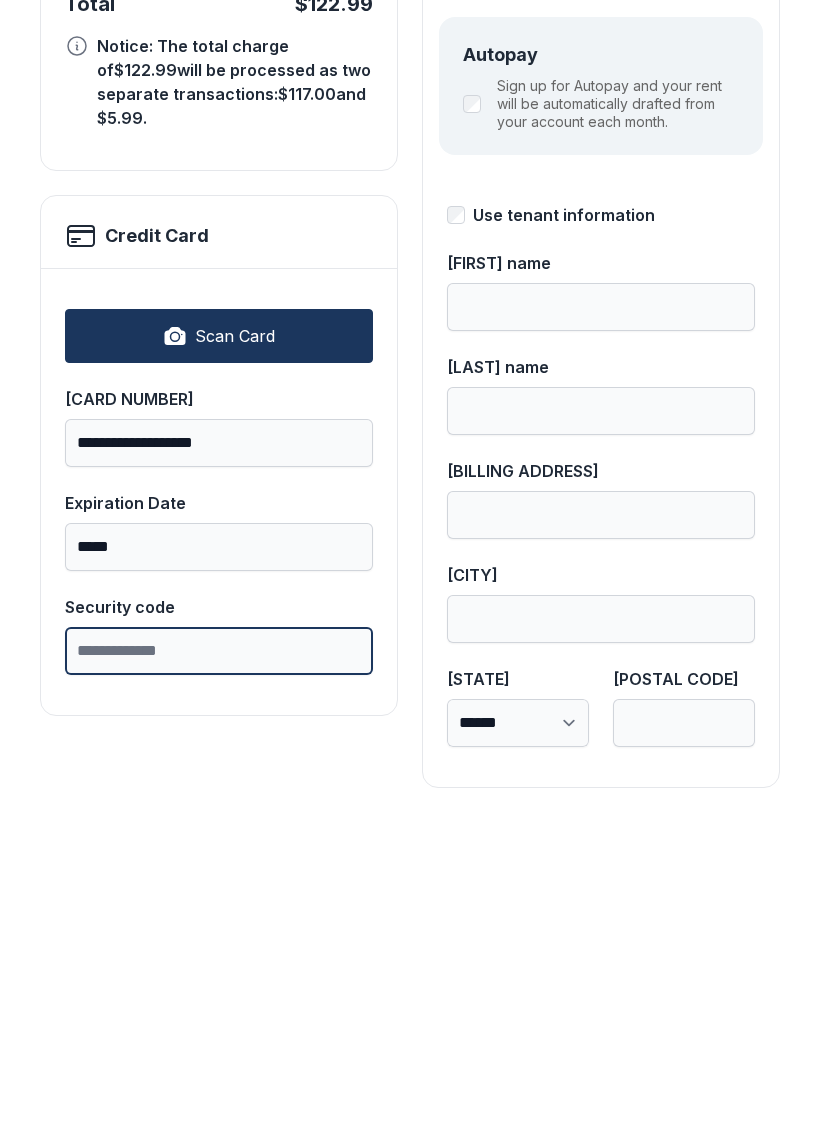 click on "Security code" at bounding box center [219, 963] 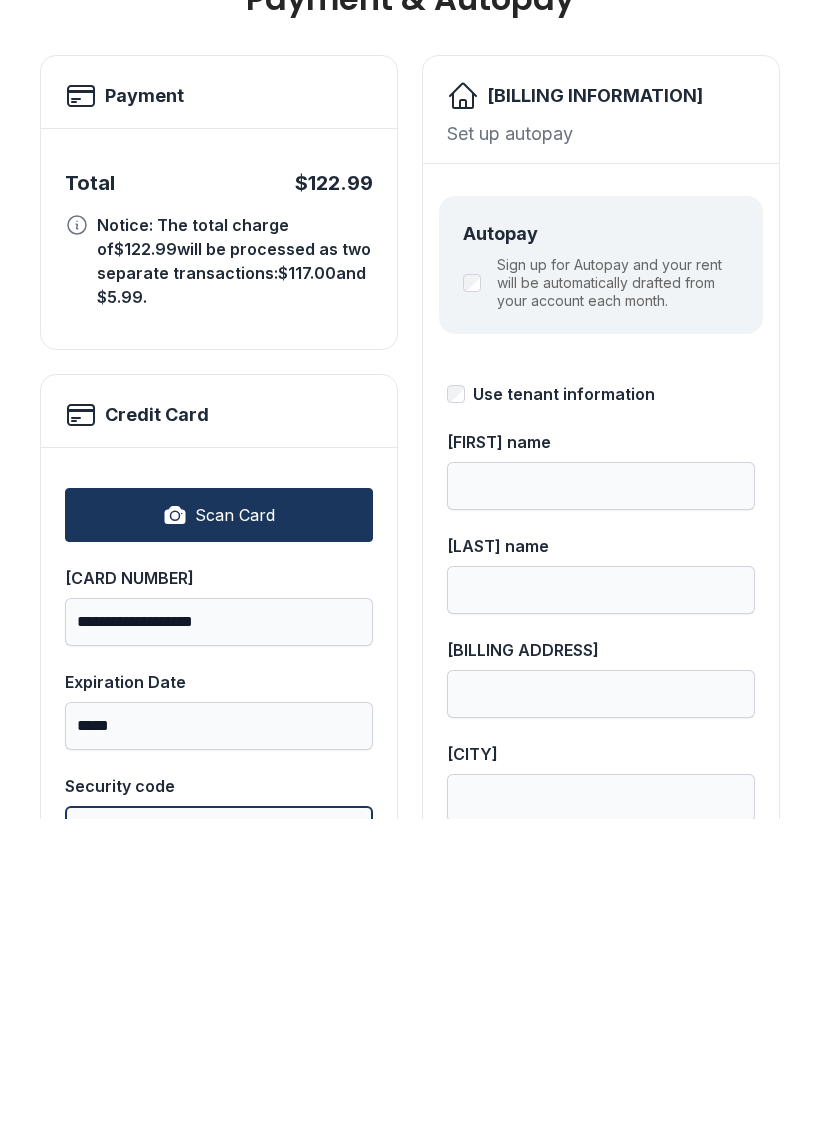 scroll, scrollTop: 38, scrollLeft: 0, axis: vertical 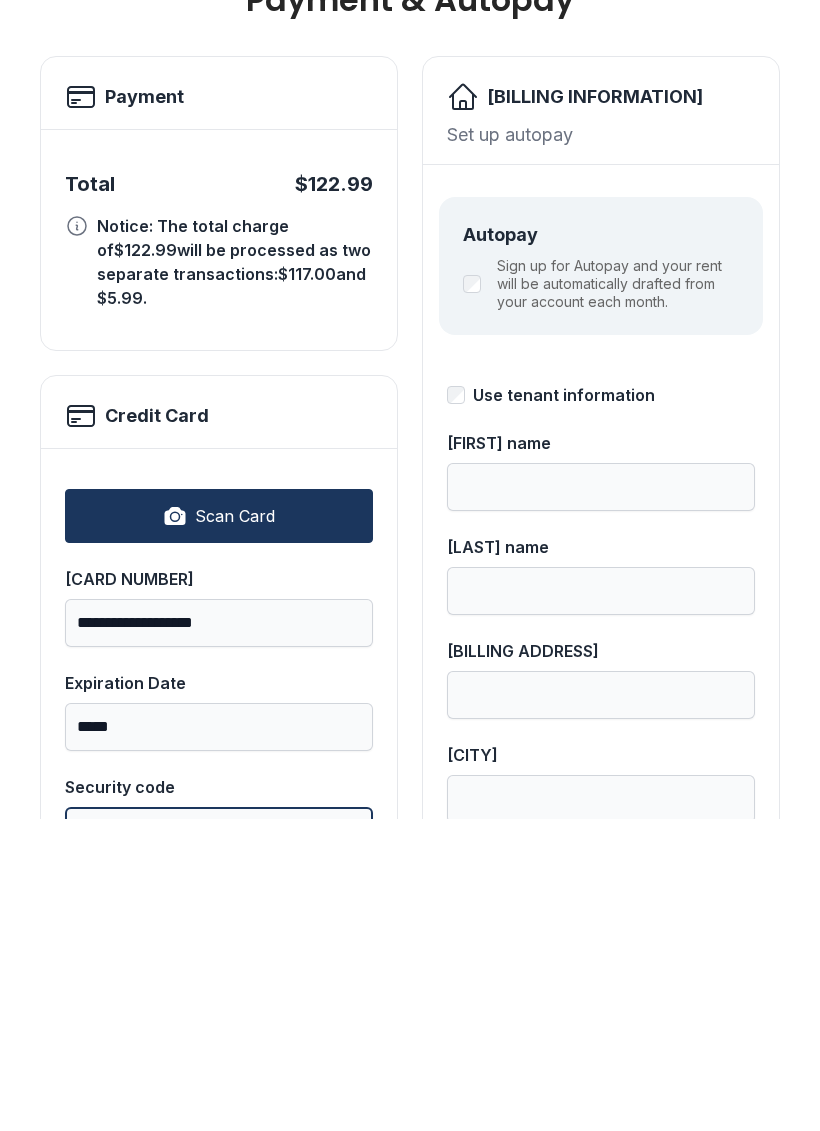 type on "***" 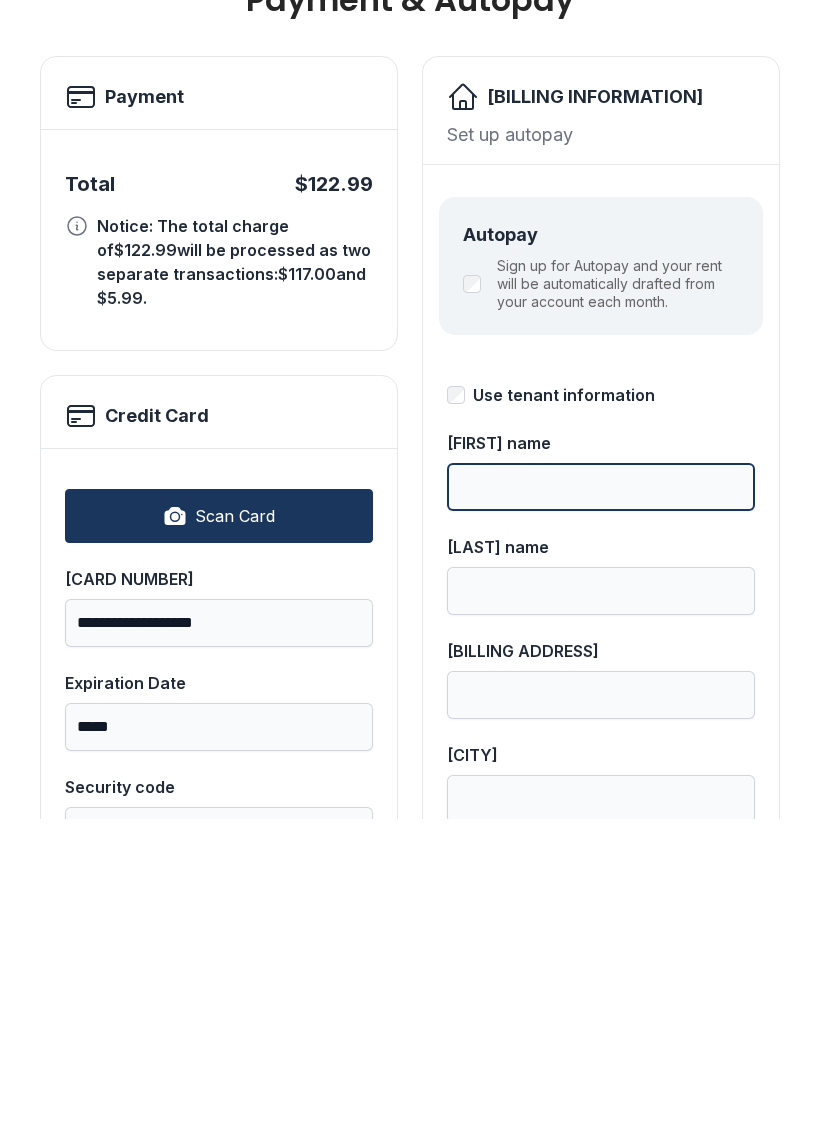 click on "[FIRST] name" at bounding box center [601, 799] 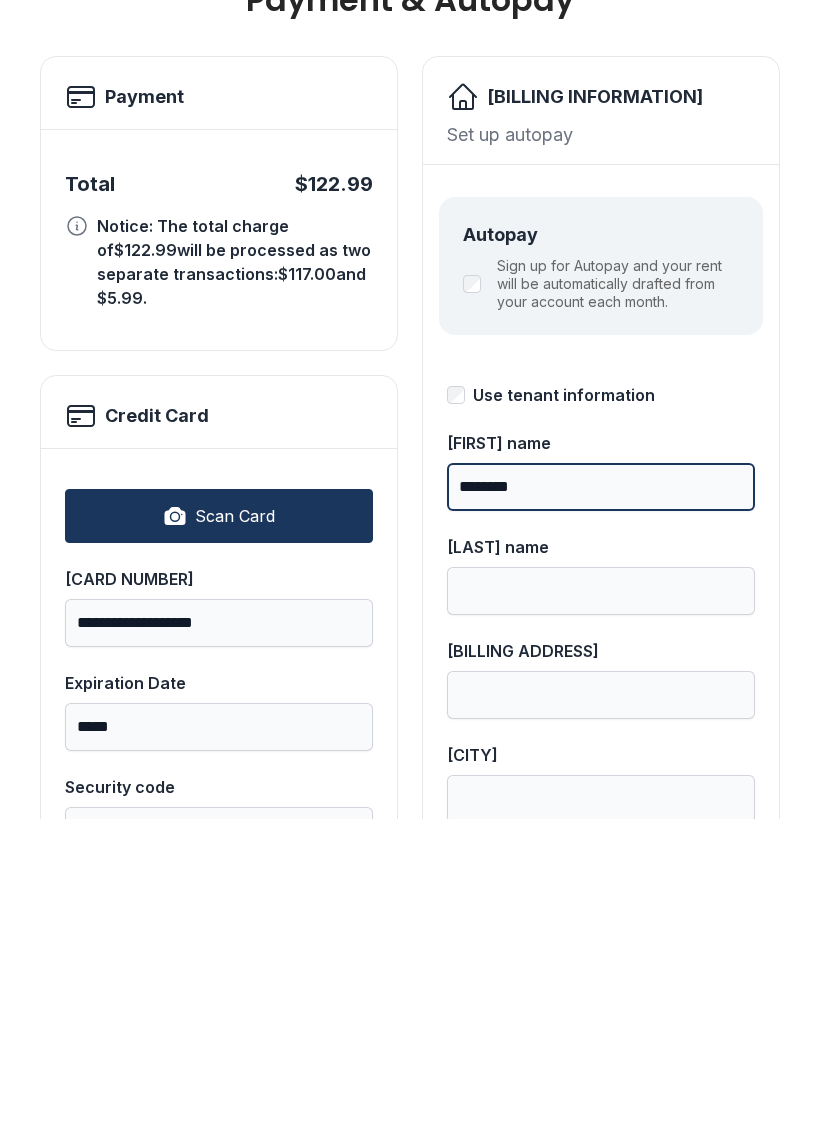 type on "********" 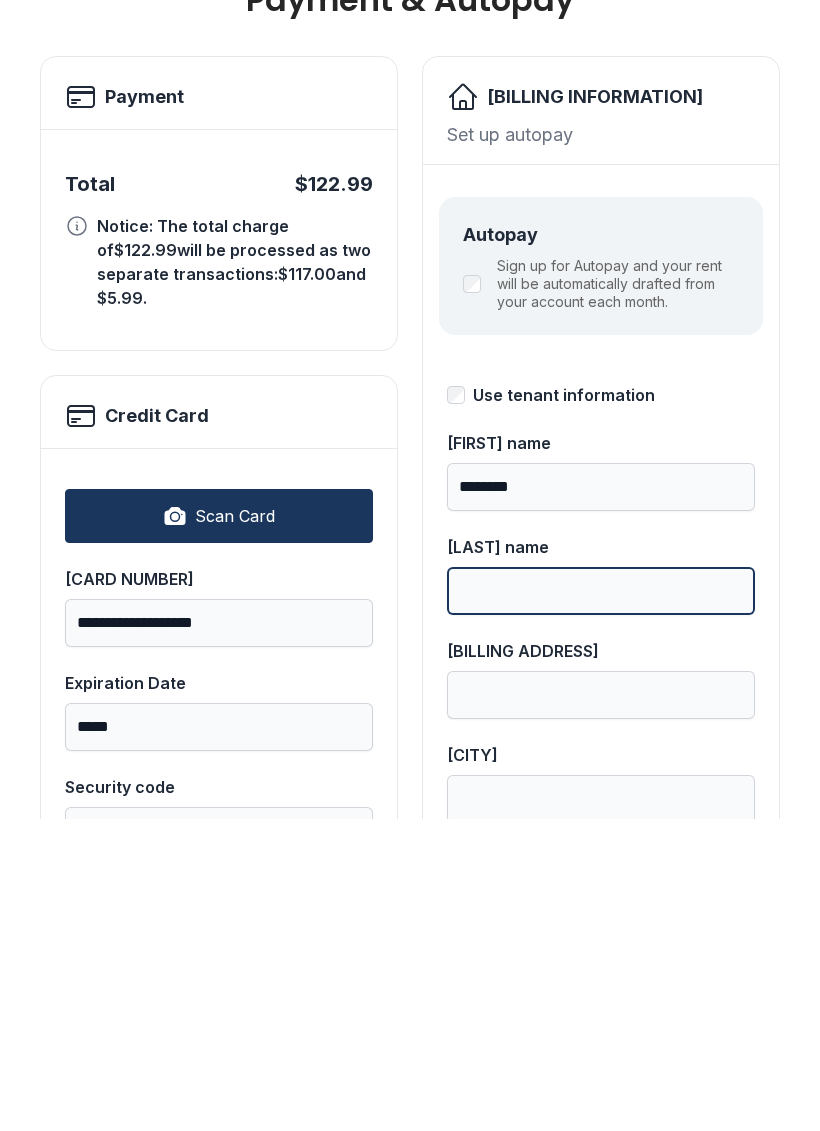 click on "[LAST] name" at bounding box center [601, 903] 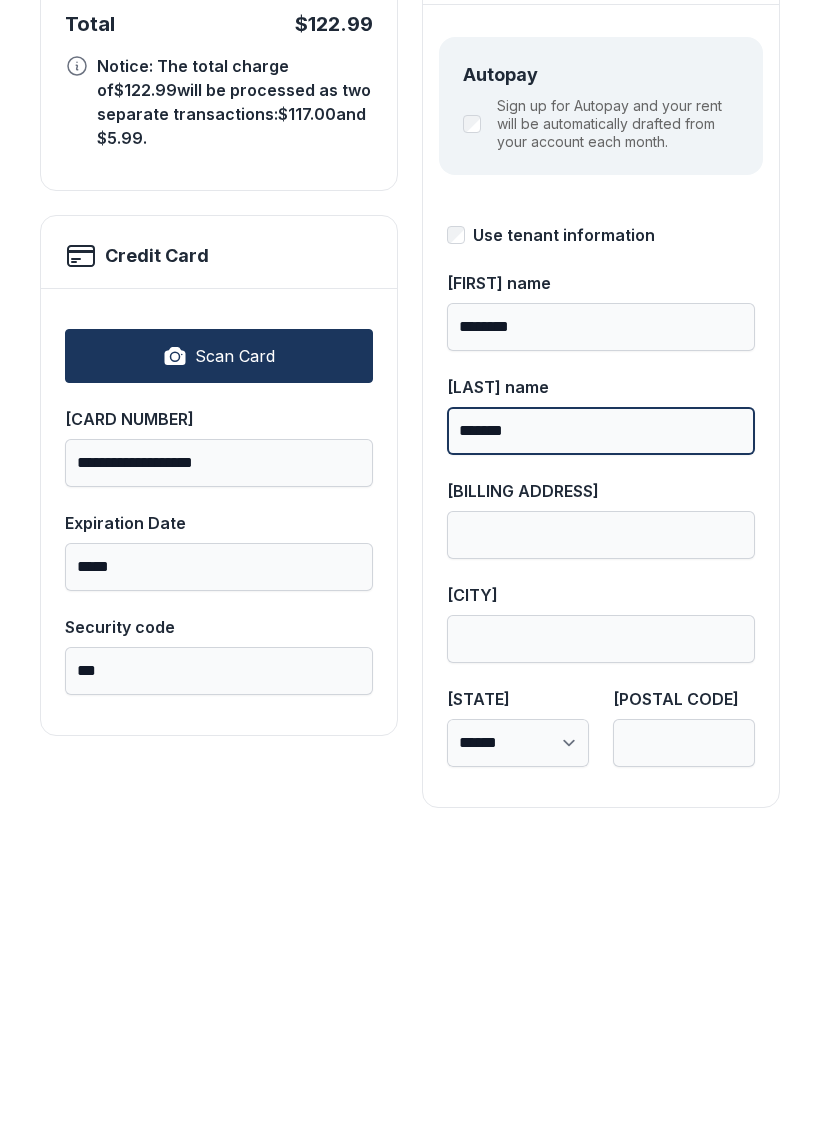 scroll, scrollTop: 217, scrollLeft: 0, axis: vertical 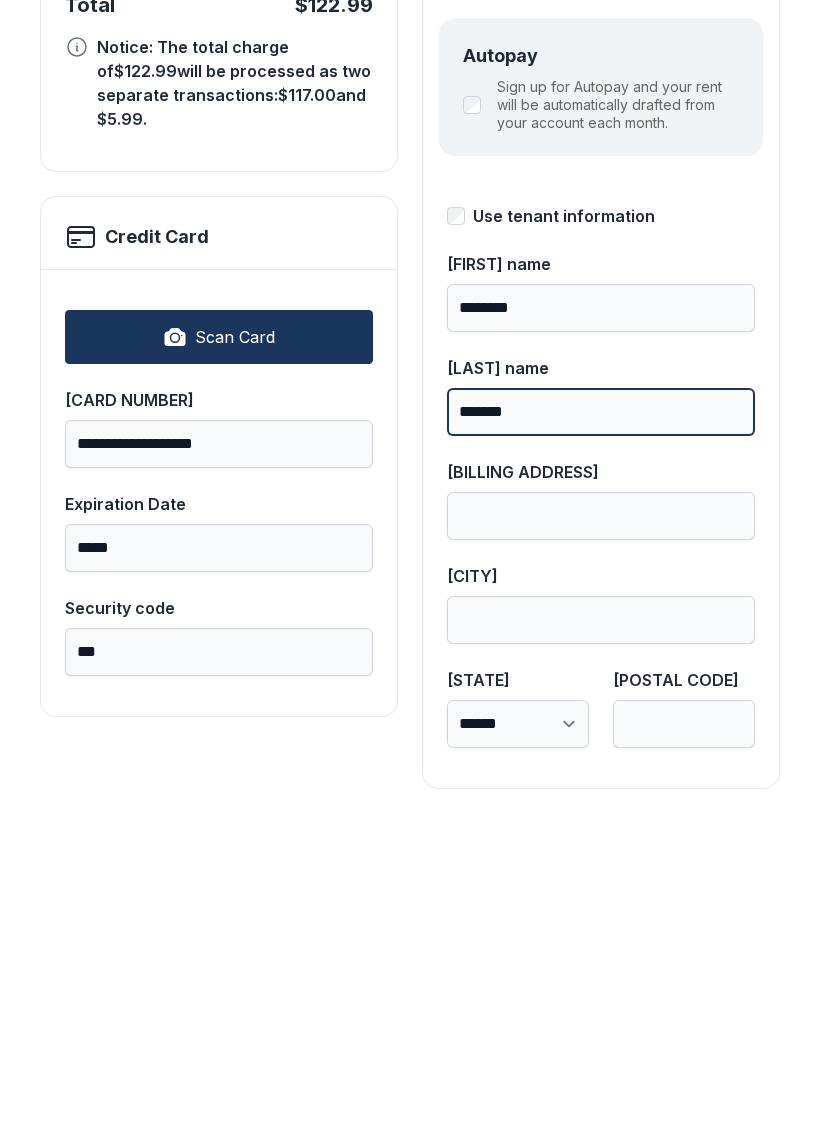 type on "*******" 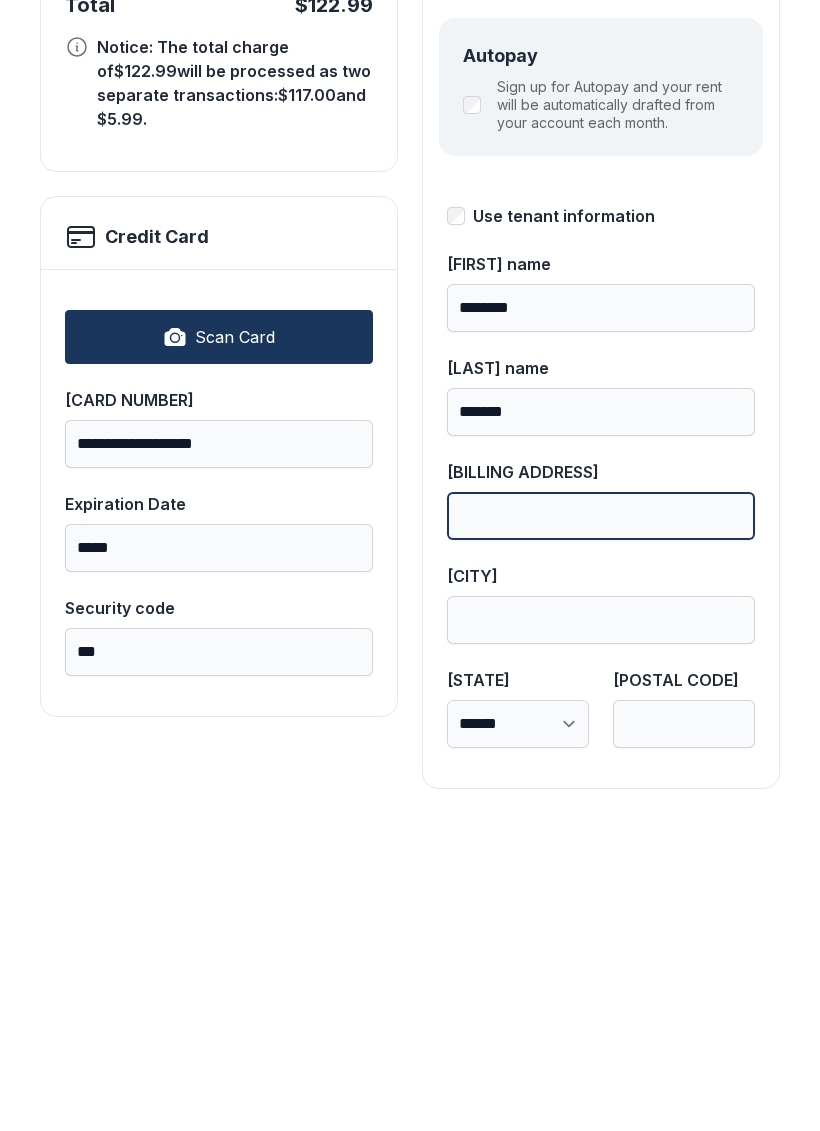click on "[BILLING ADDRESS]" at bounding box center [601, 828] 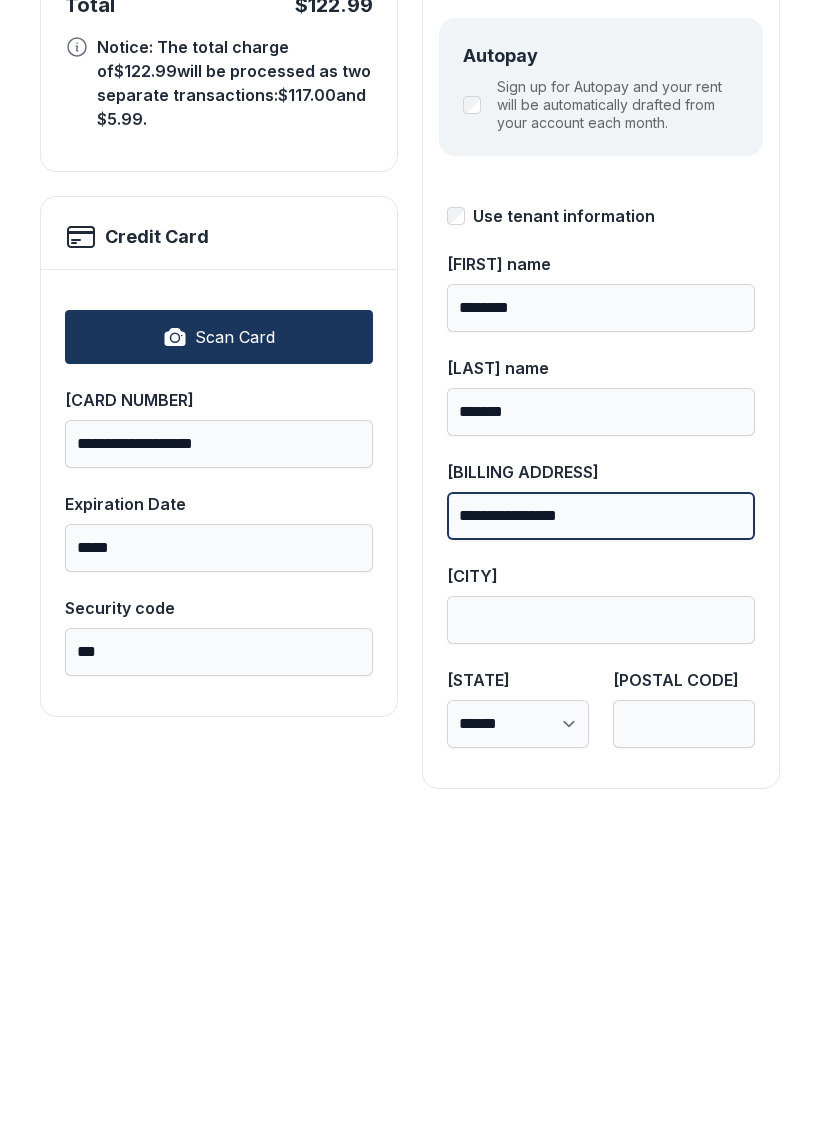 type on "**********" 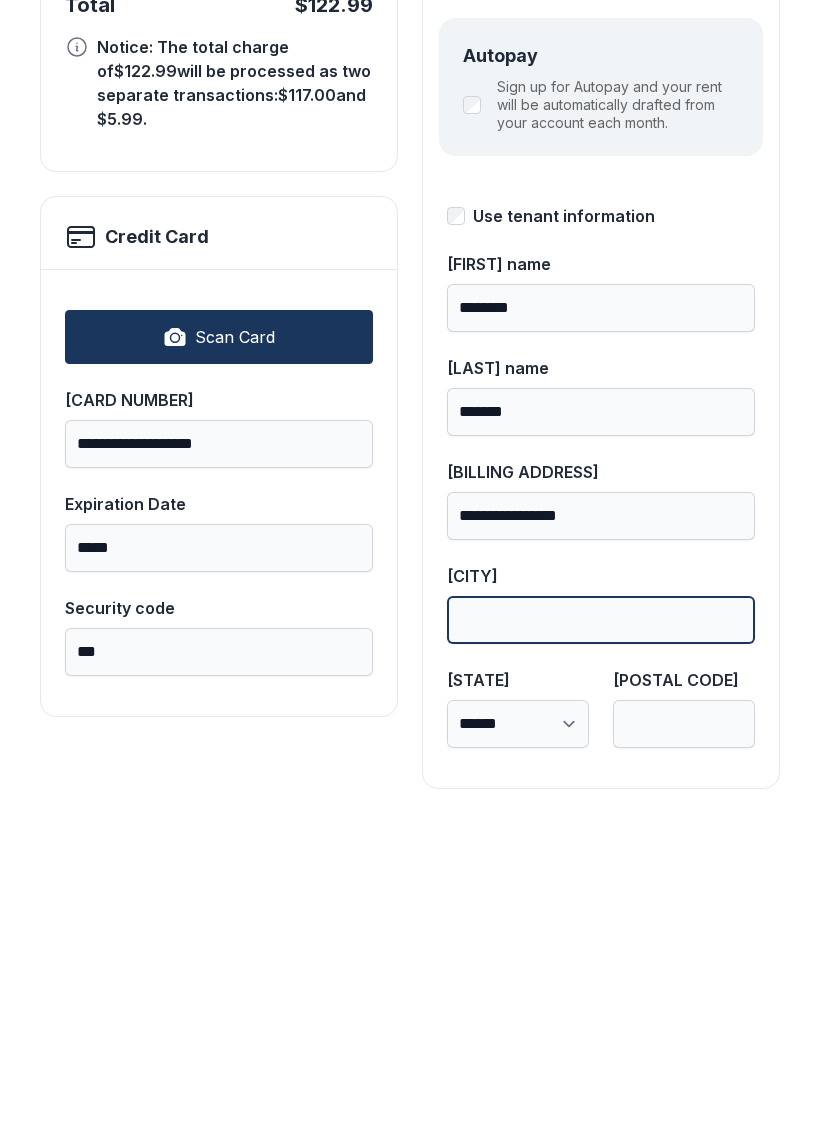 click on "[CITY]" at bounding box center [601, 932] 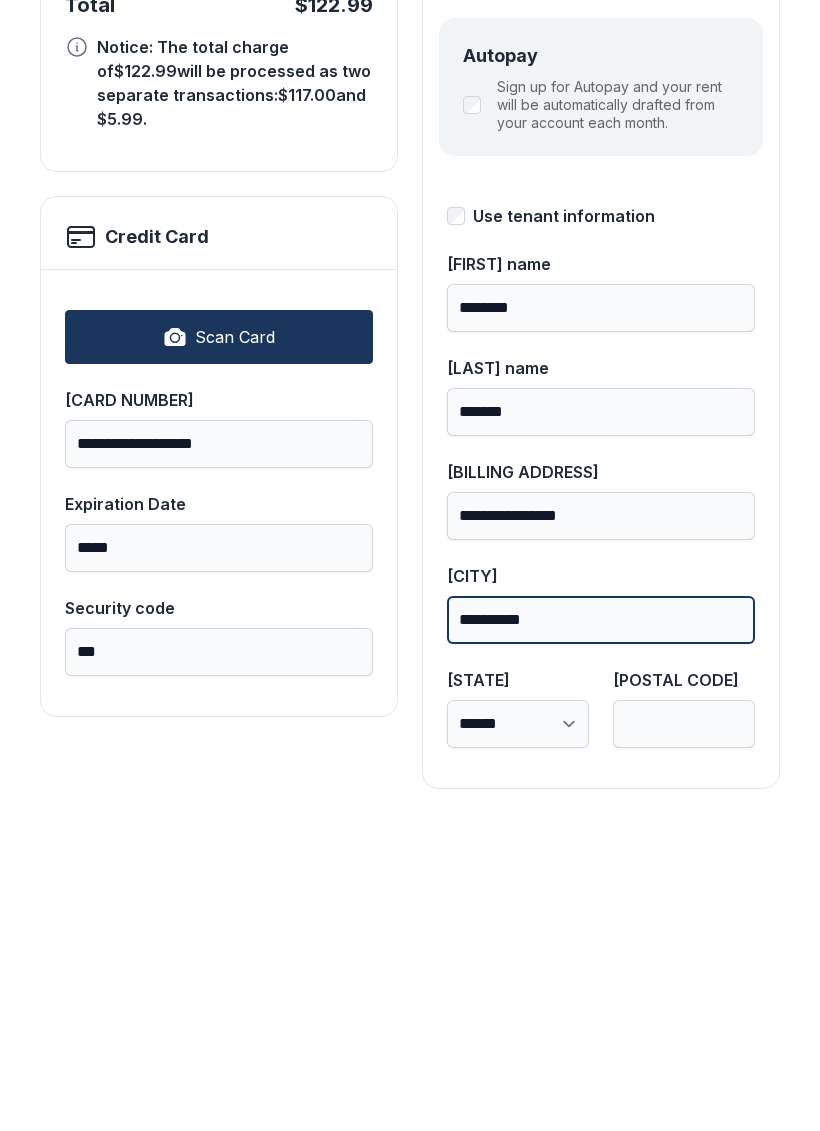 type on "**********" 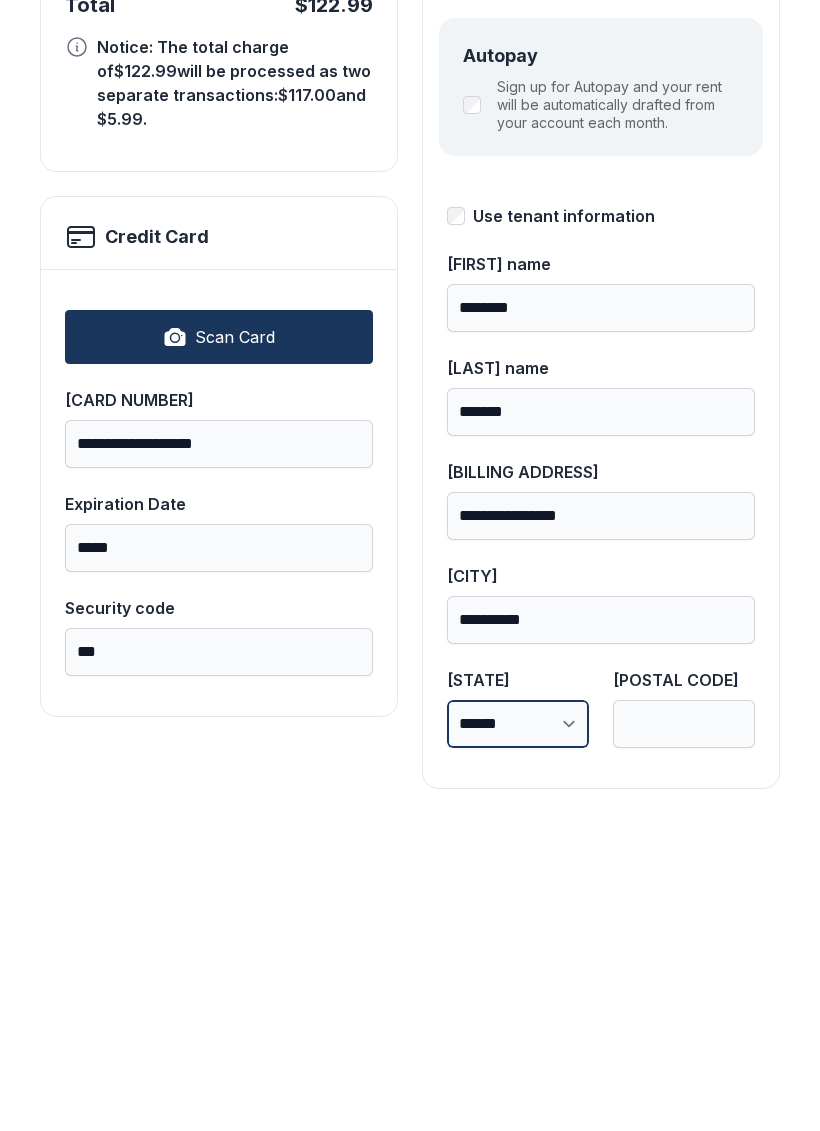 click on "**********" at bounding box center [518, 1036] 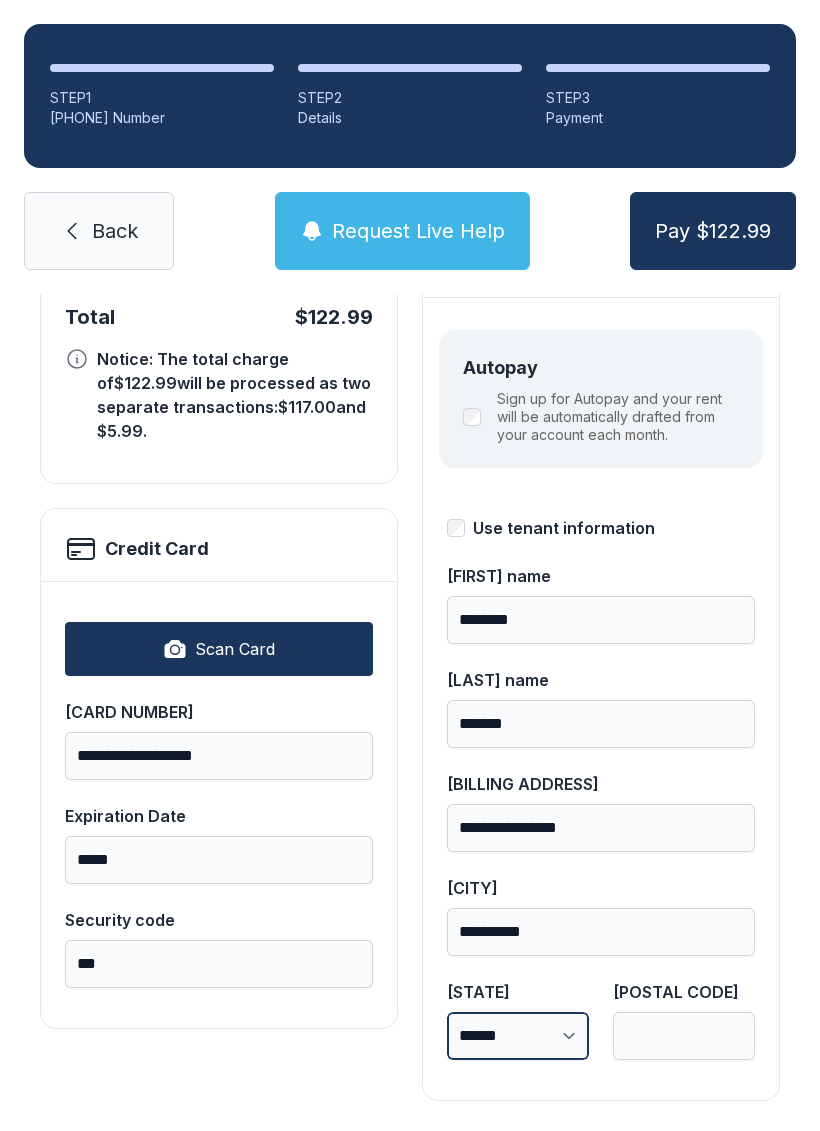select on "**" 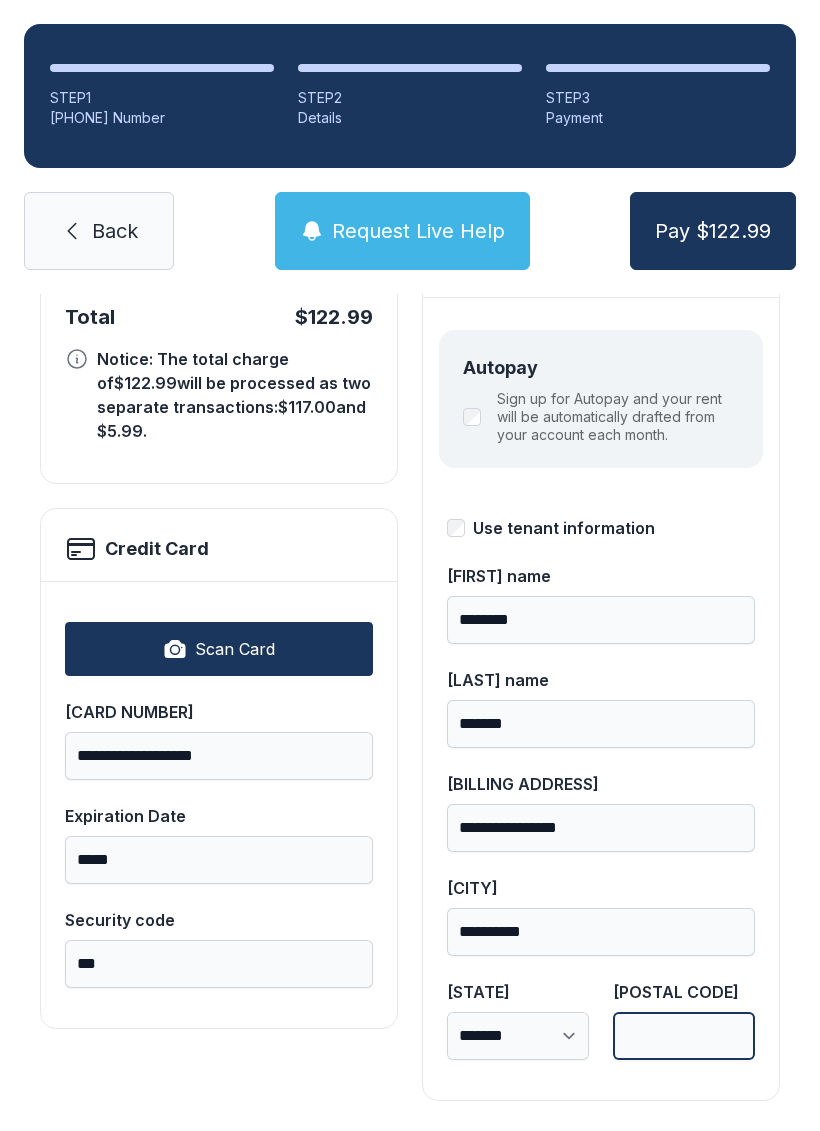 click on "[POSTAL CODE]" at bounding box center (684, 1036) 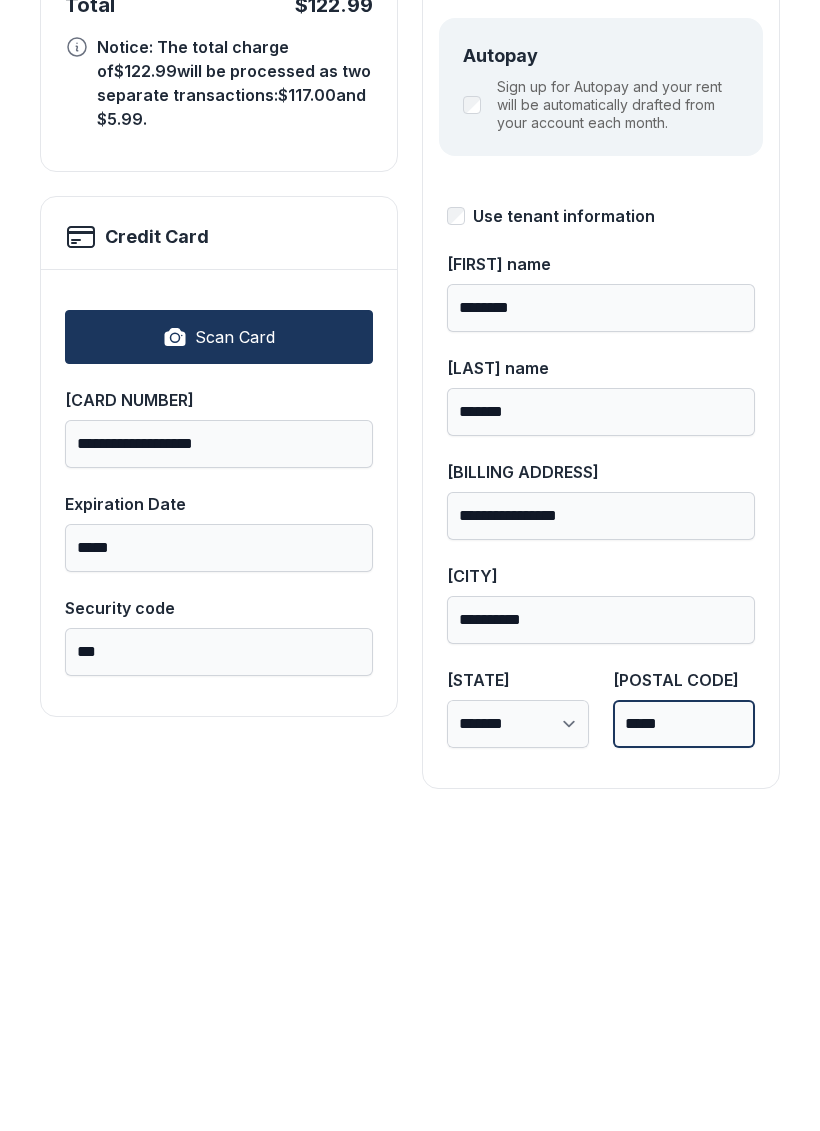 type on "*****" 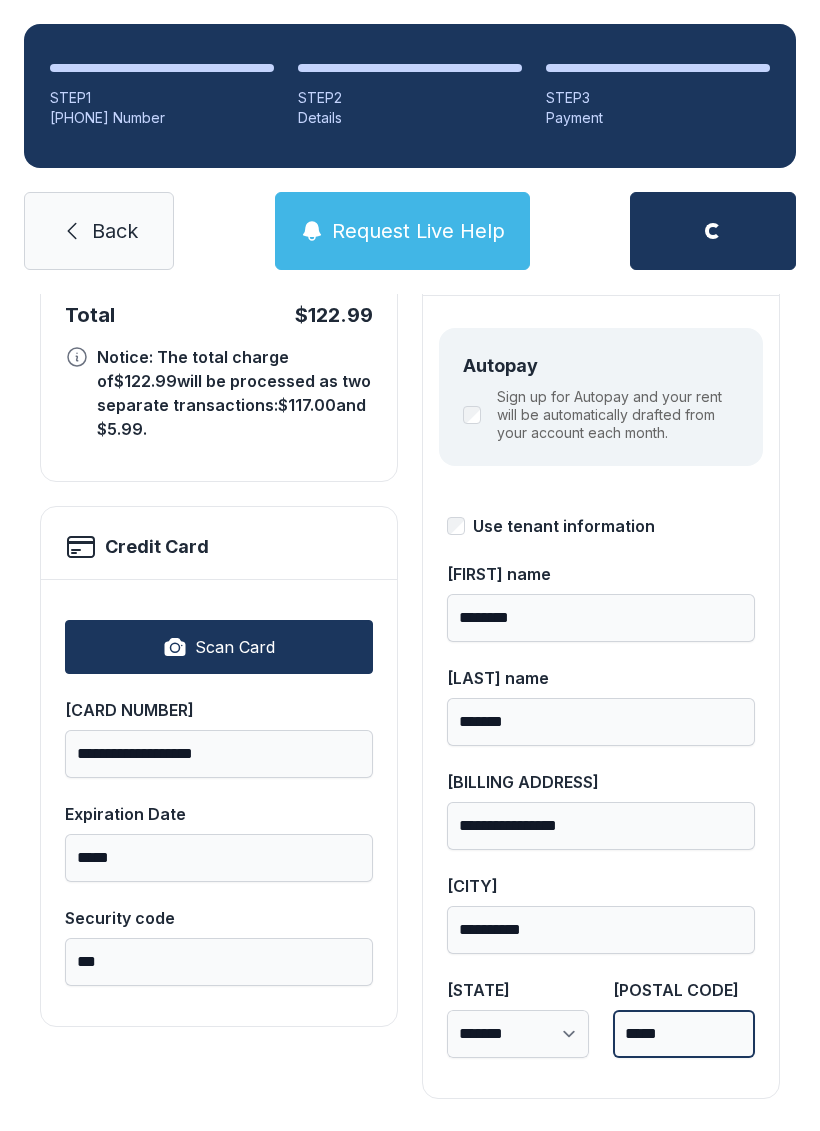 scroll, scrollTop: 218, scrollLeft: 0, axis: vertical 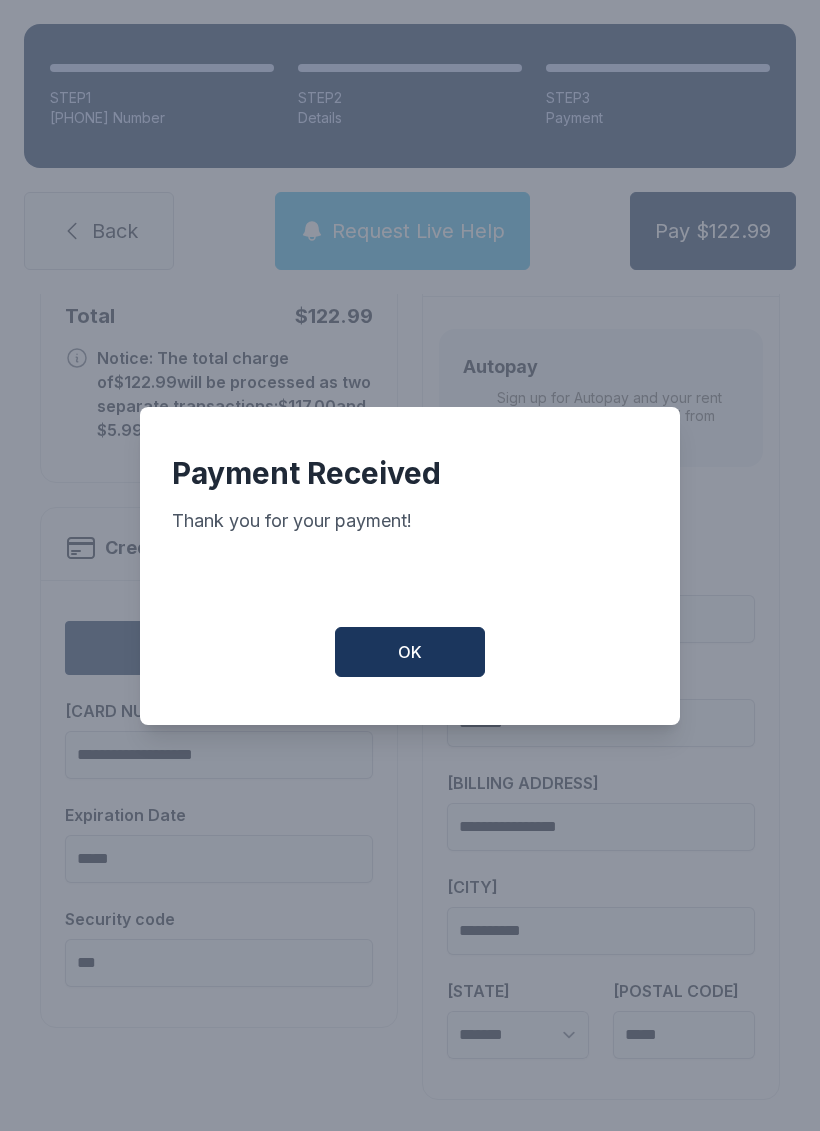 click on "OK" at bounding box center [410, 652] 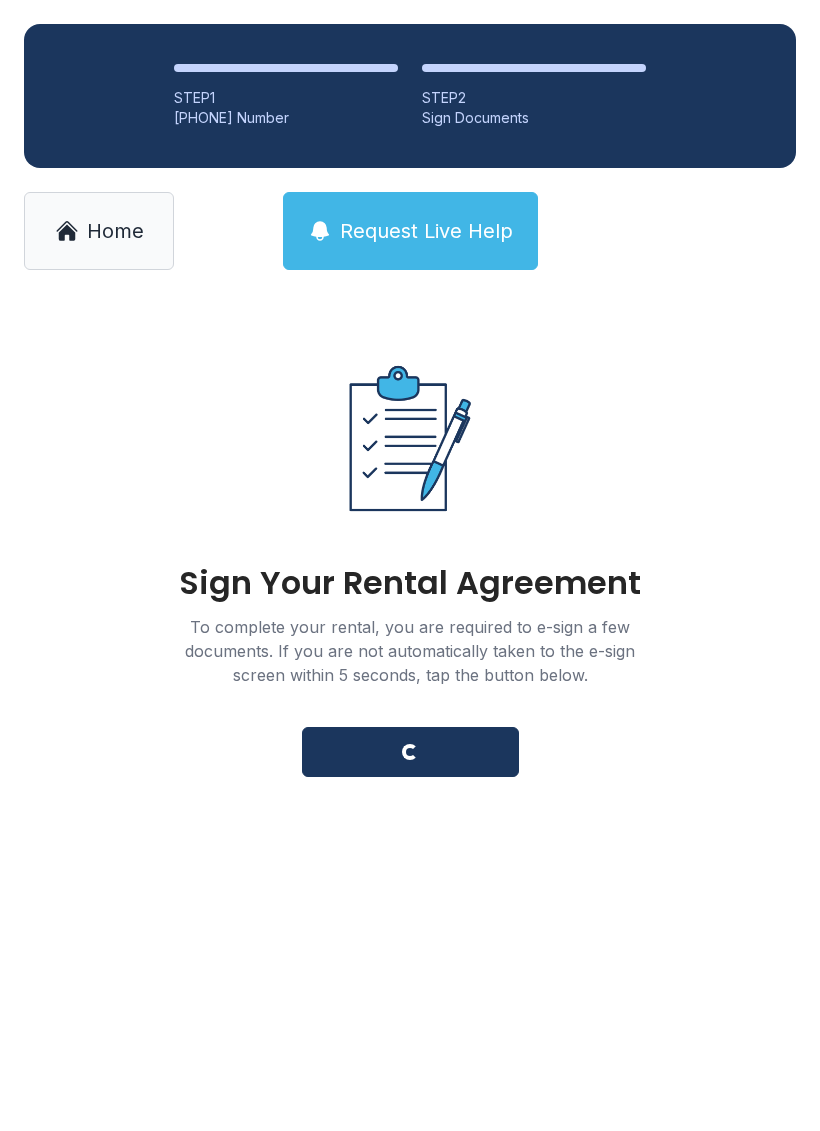 scroll, scrollTop: 0, scrollLeft: 0, axis: both 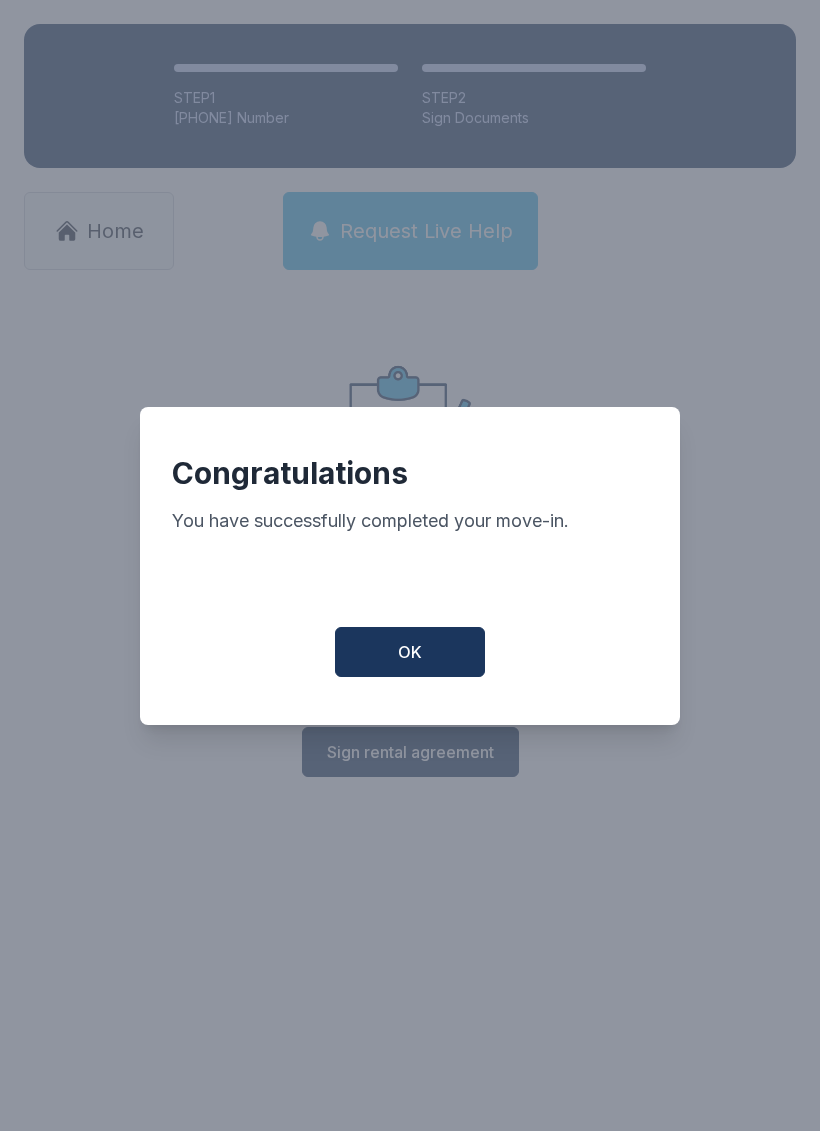 click on "OK" at bounding box center [410, 652] 